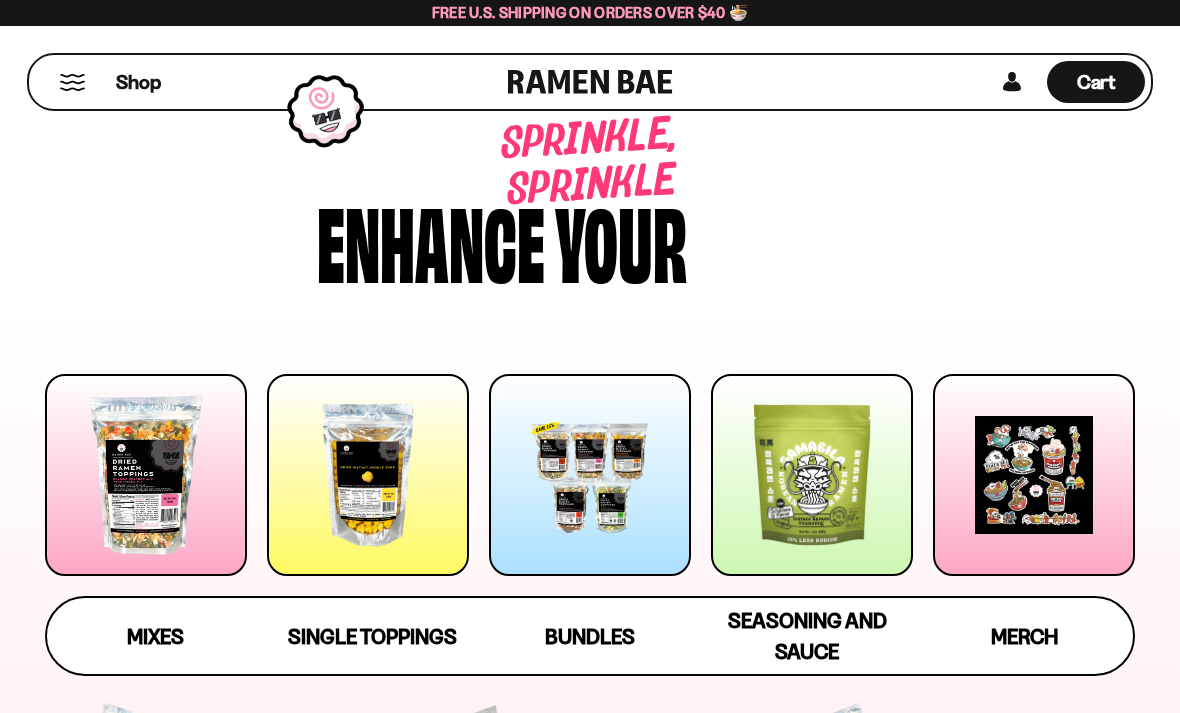 scroll, scrollTop: 0, scrollLeft: 0, axis: both 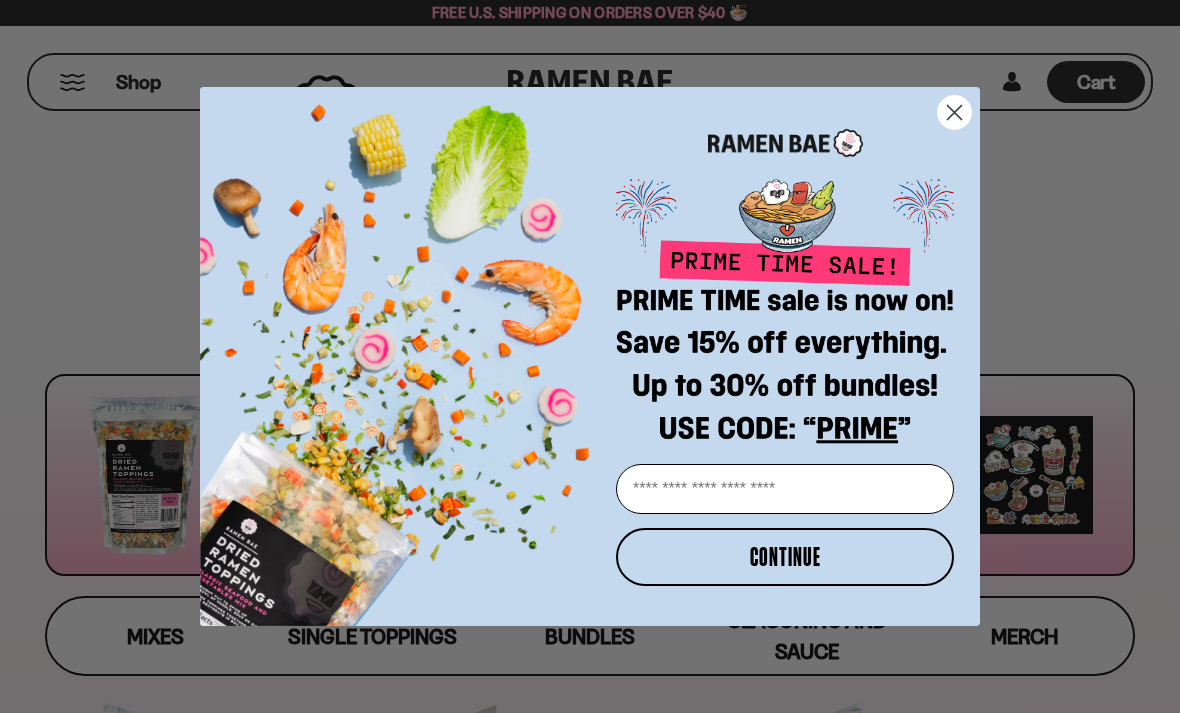 click 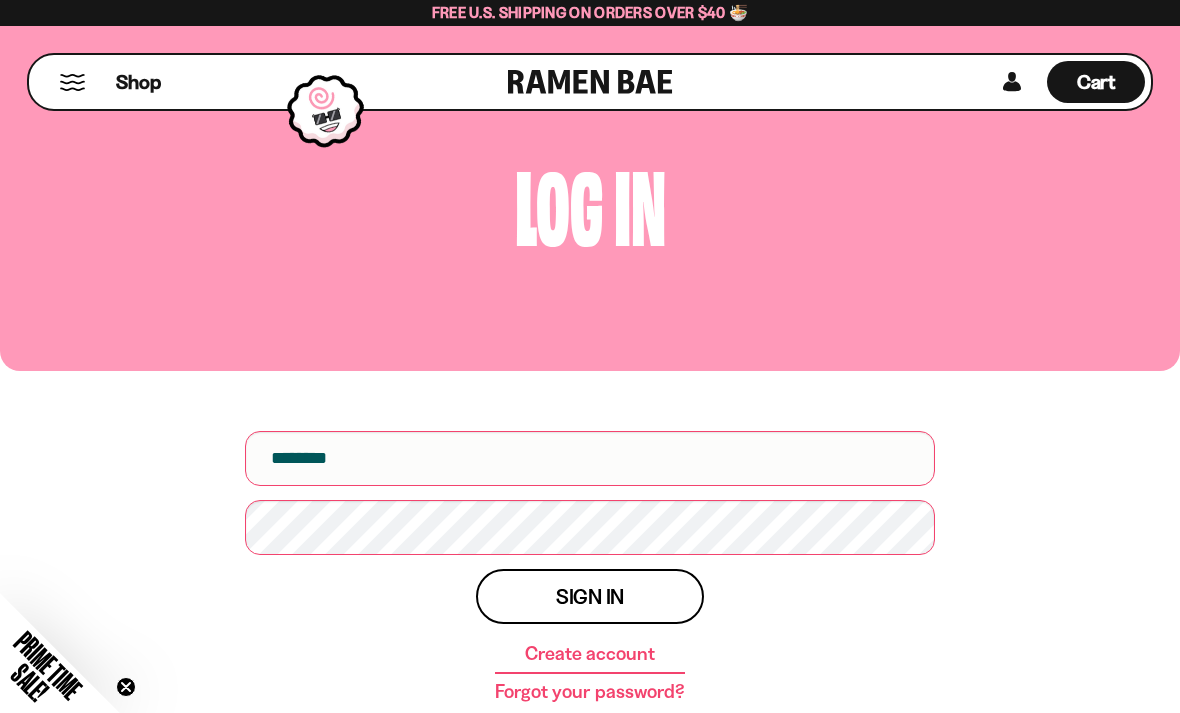 scroll, scrollTop: 0, scrollLeft: 0, axis: both 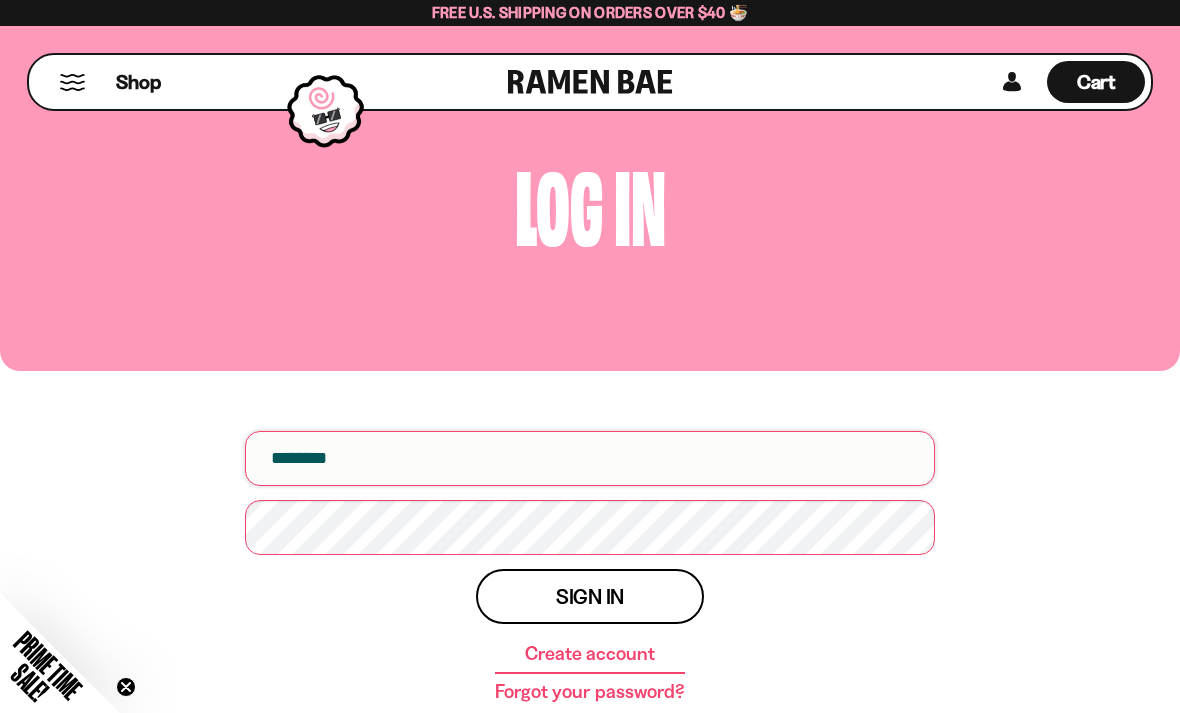 click at bounding box center (590, 458) 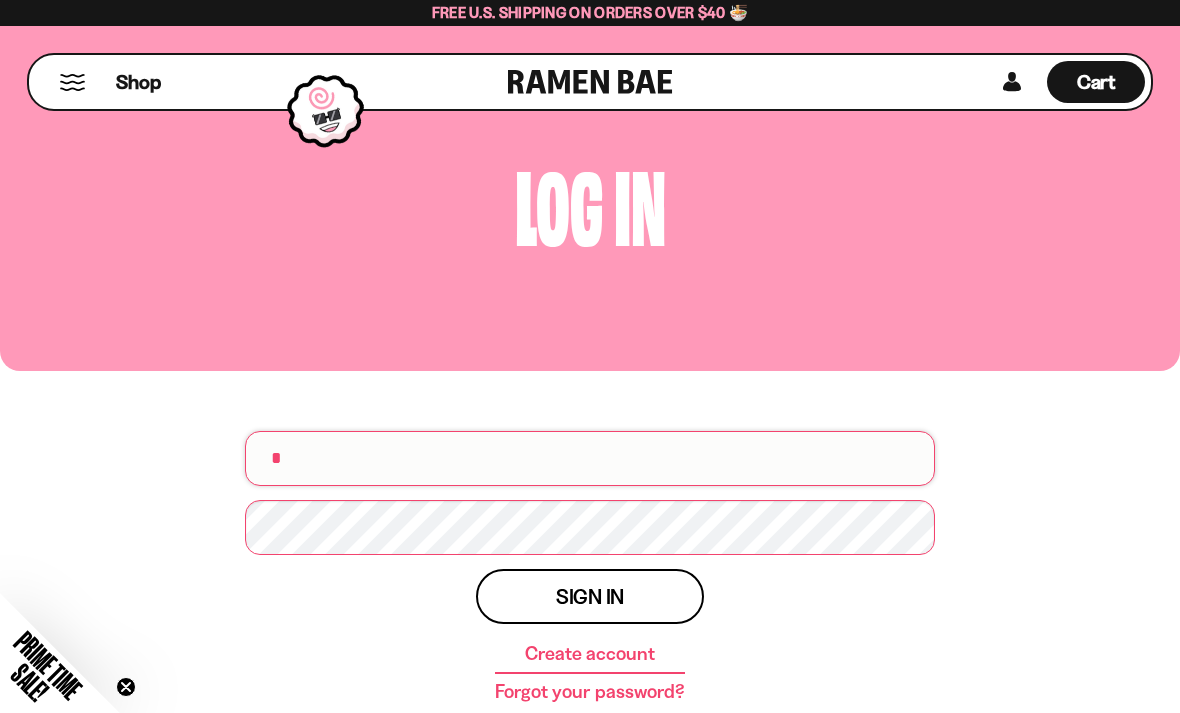 click on "*" at bounding box center [590, 458] 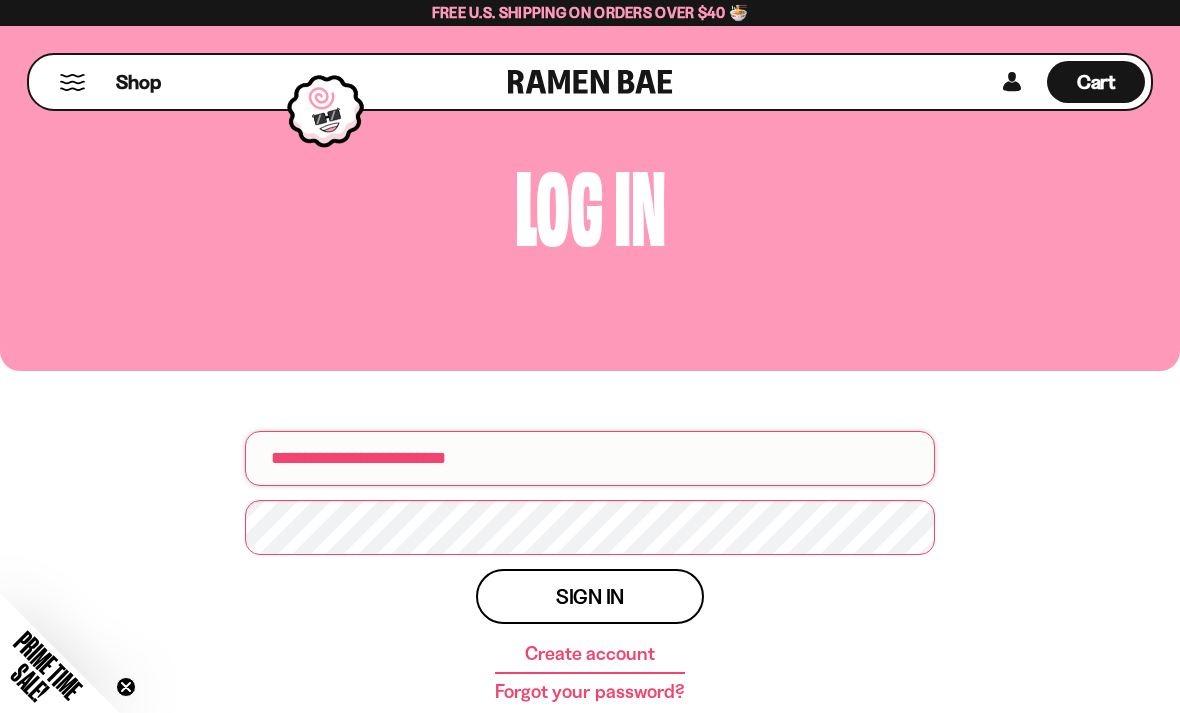 type on "**********" 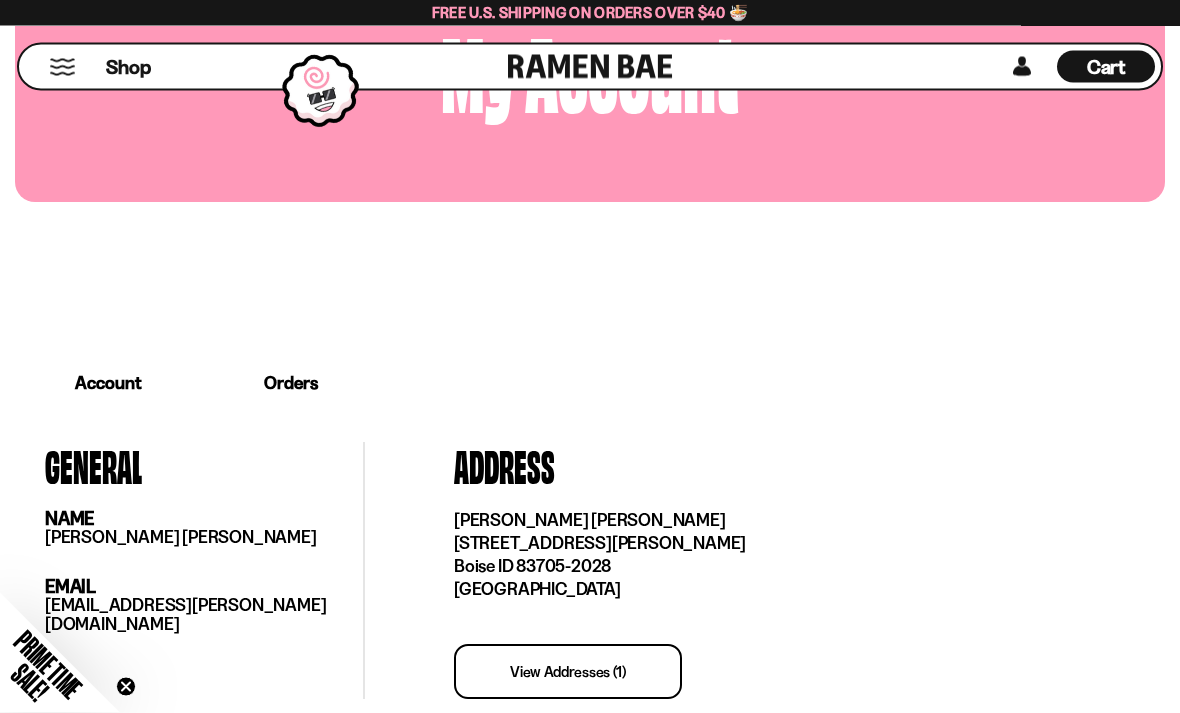 scroll, scrollTop: 198, scrollLeft: 0, axis: vertical 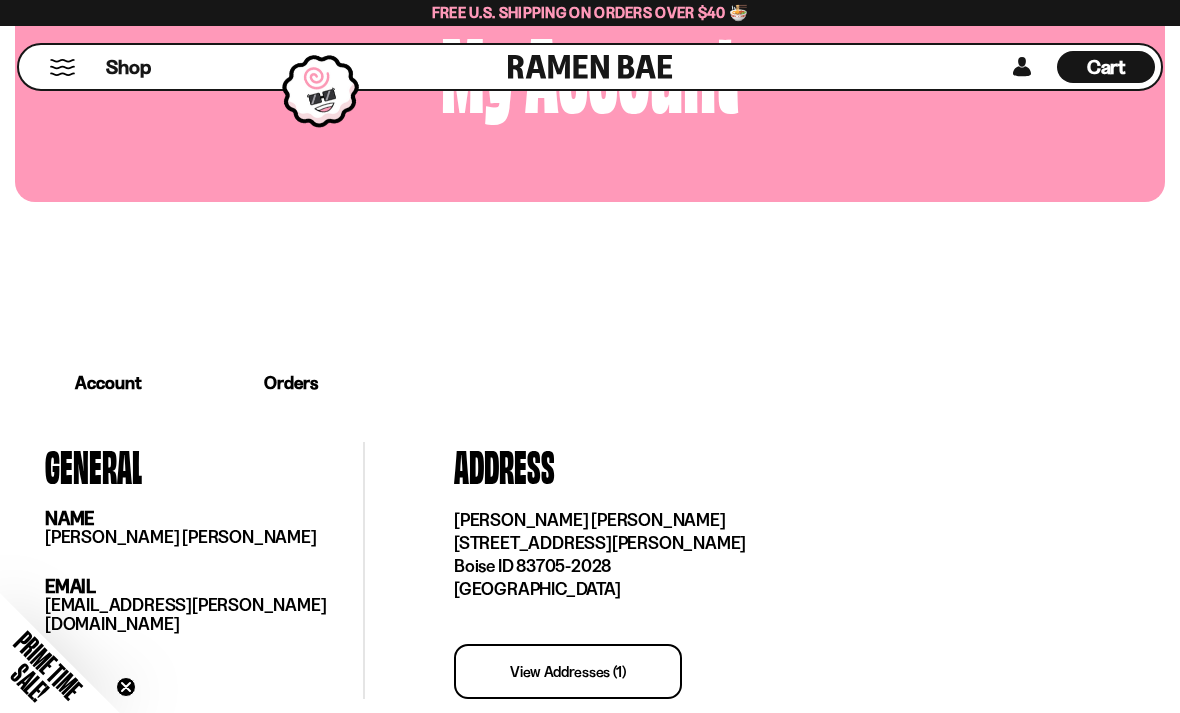 click on "Orders" at bounding box center (291, 383) 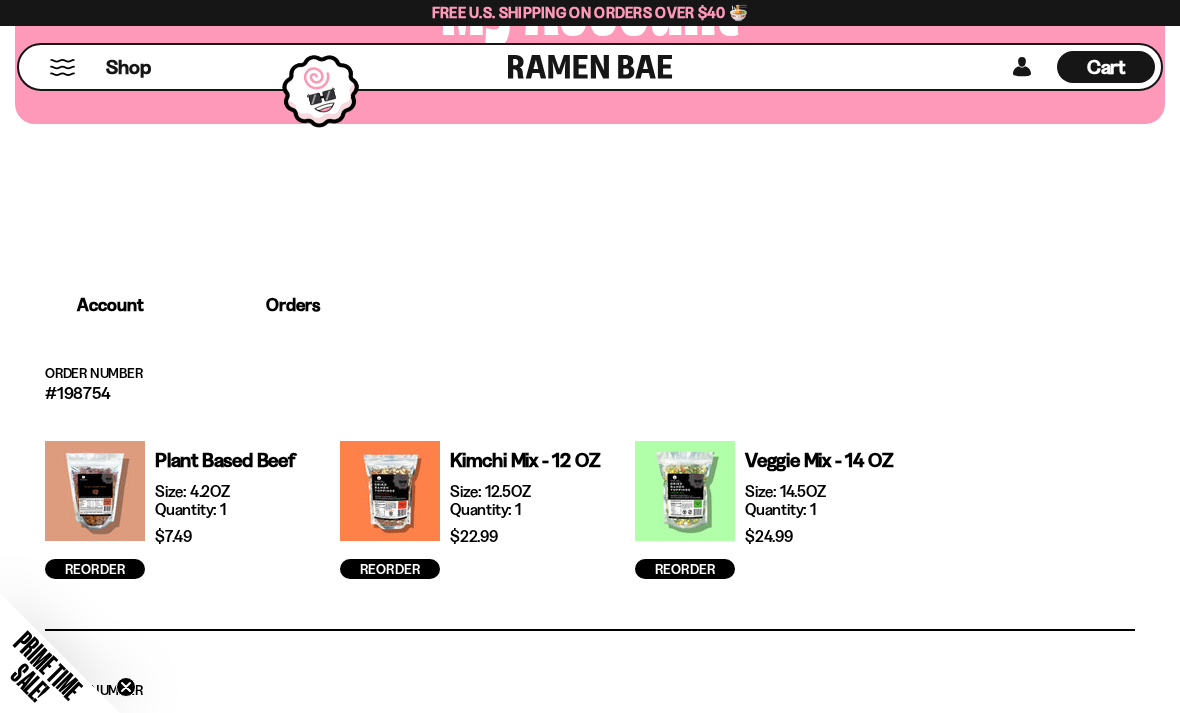 scroll, scrollTop: 275, scrollLeft: 0, axis: vertical 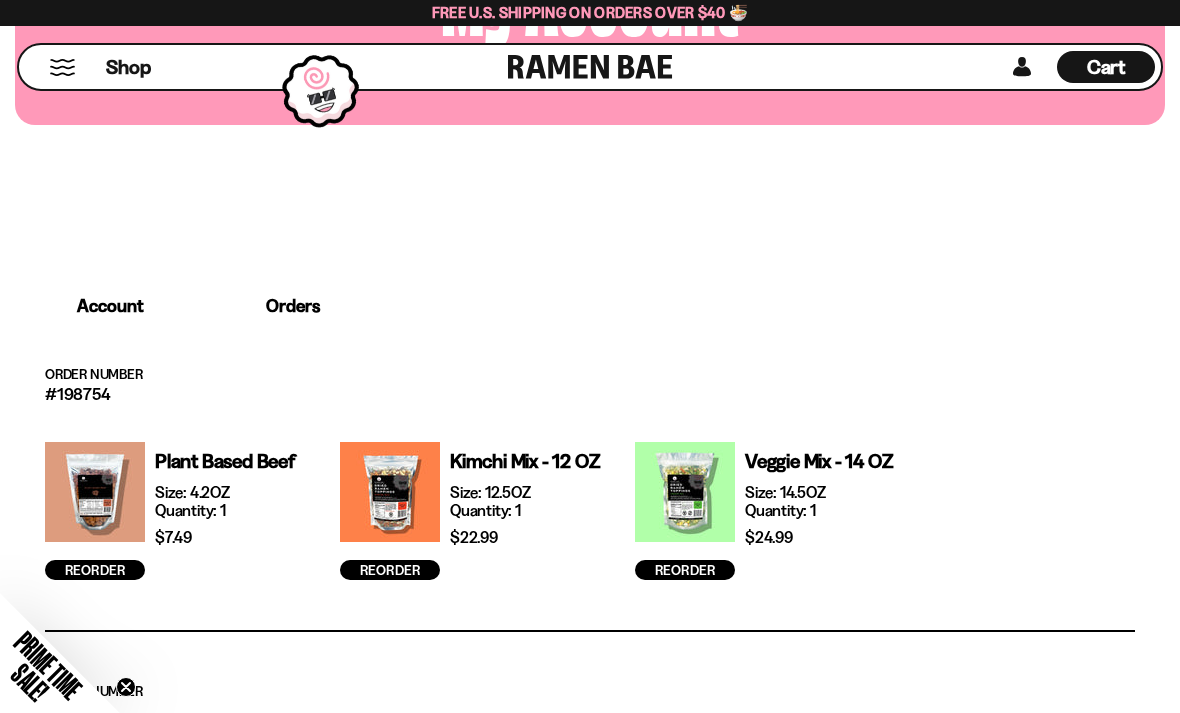click on "Reorder" at bounding box center [95, 570] 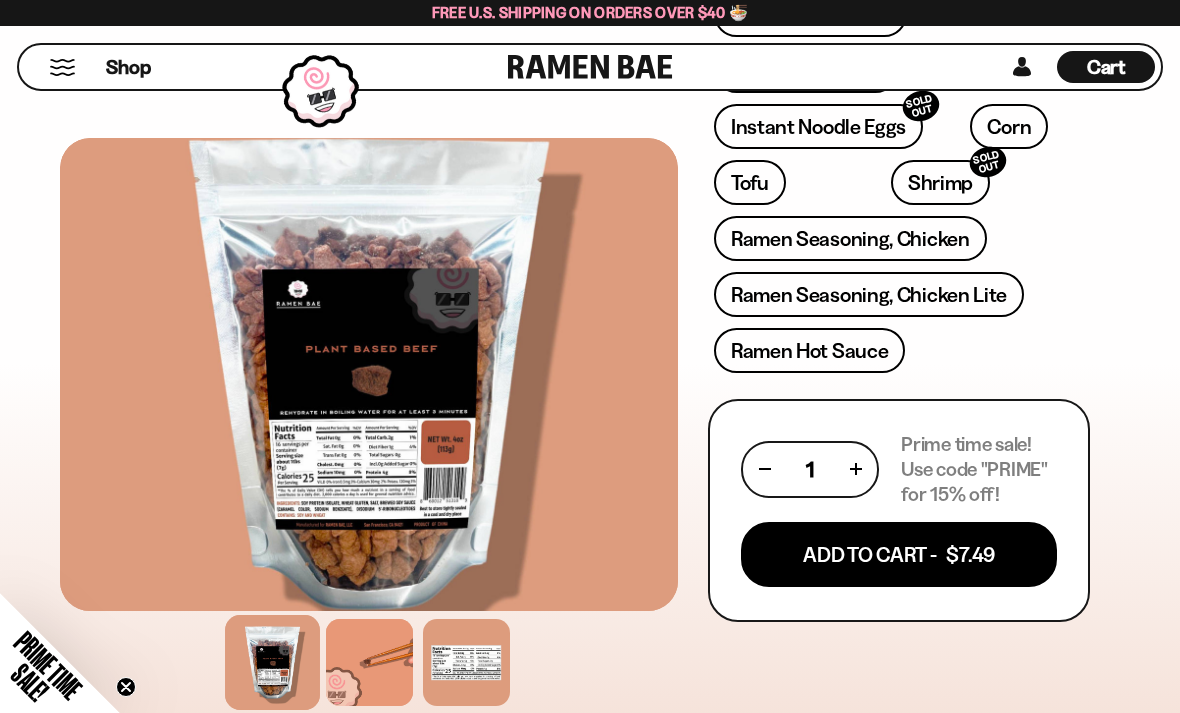 scroll, scrollTop: 920, scrollLeft: 0, axis: vertical 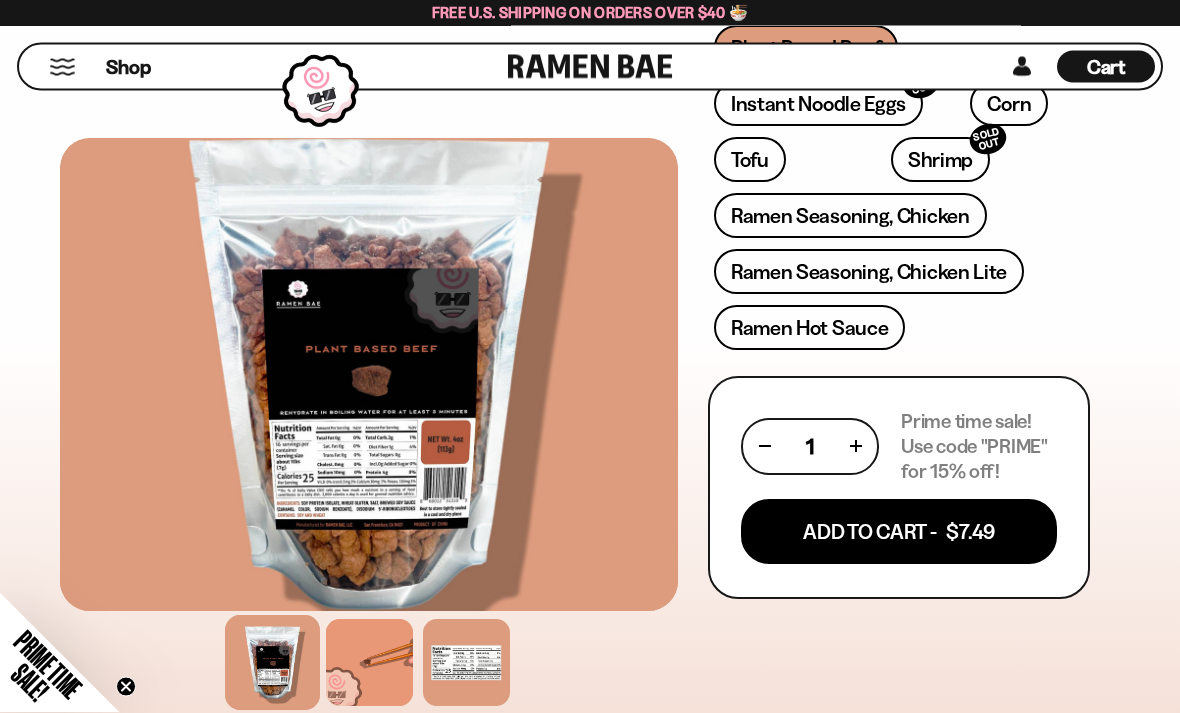click on "Add To Cart -
$7.49" at bounding box center (899, 532) 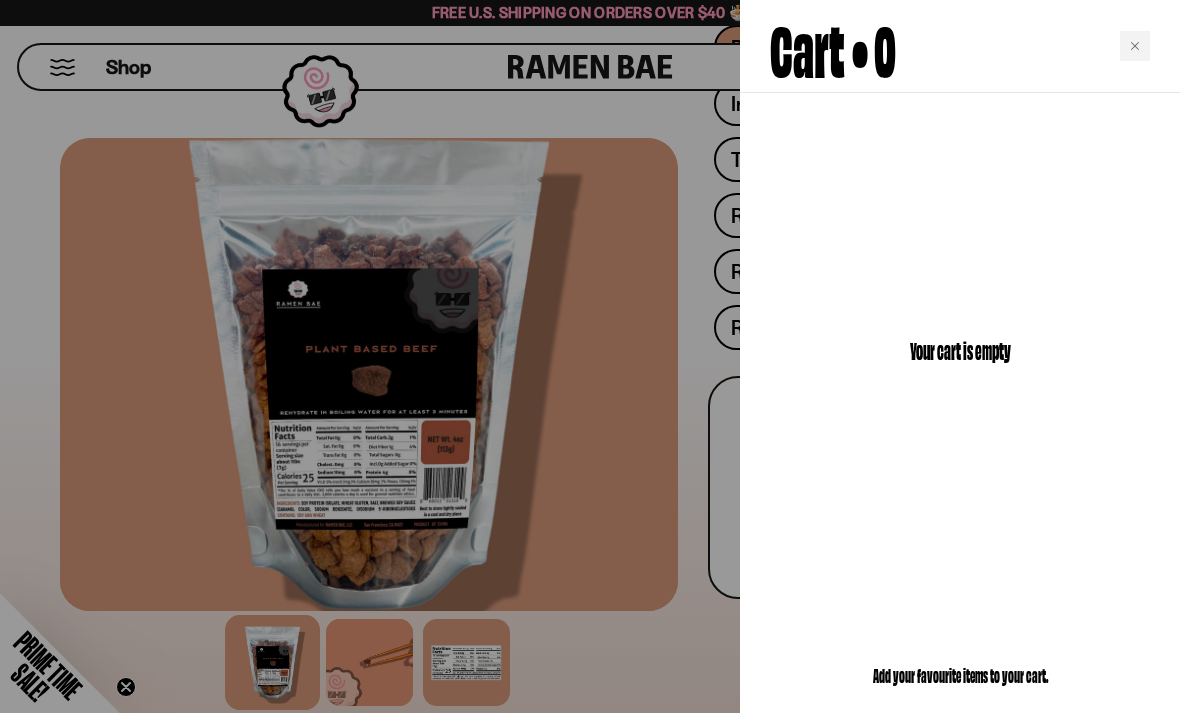 click on "Your cart is empty" at bounding box center (960, 350) 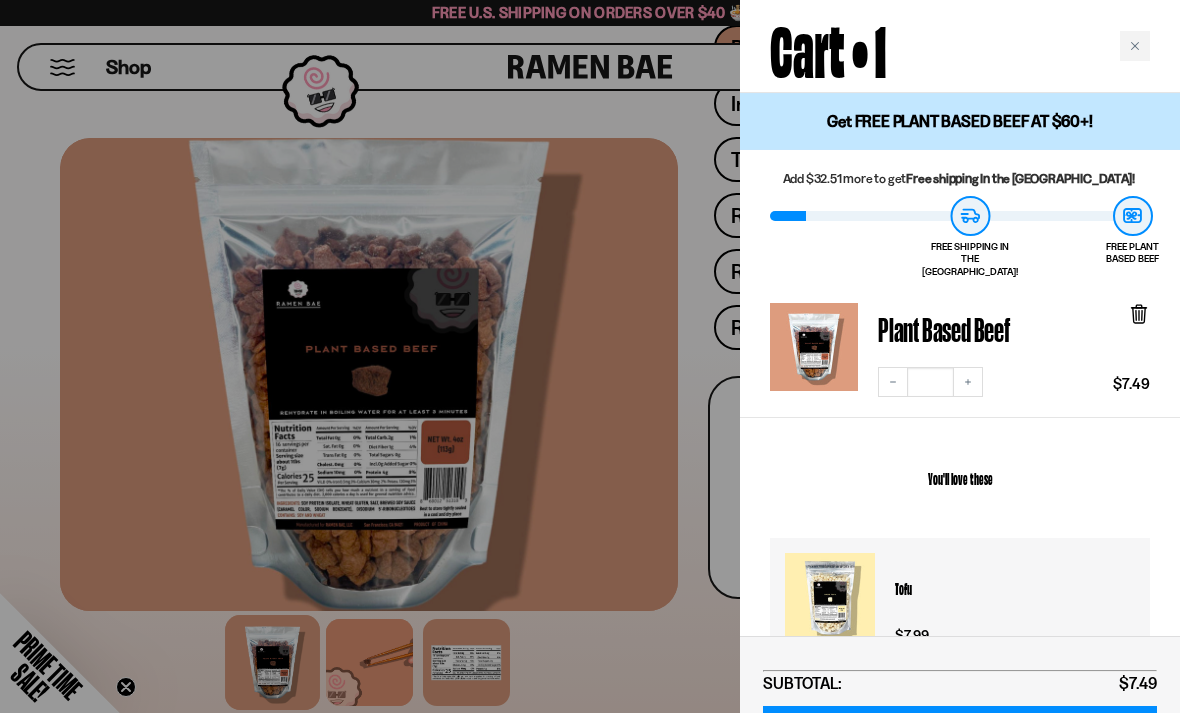 click at bounding box center [1135, 46] 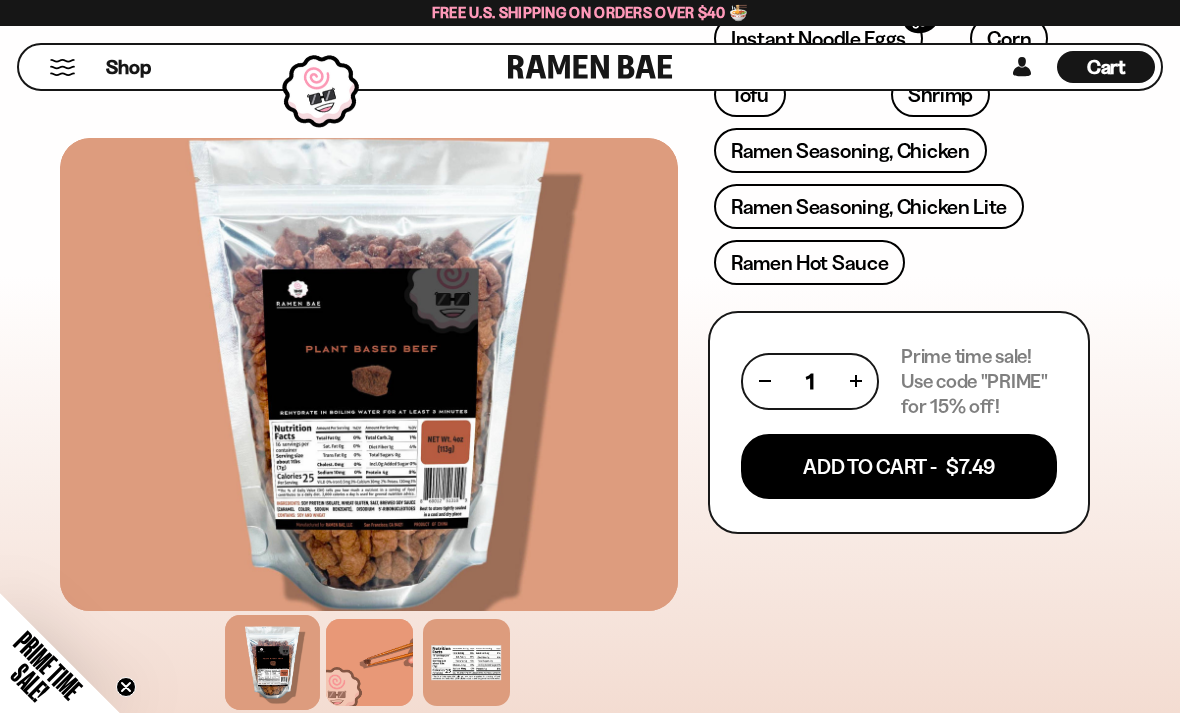 scroll, scrollTop: 987, scrollLeft: 0, axis: vertical 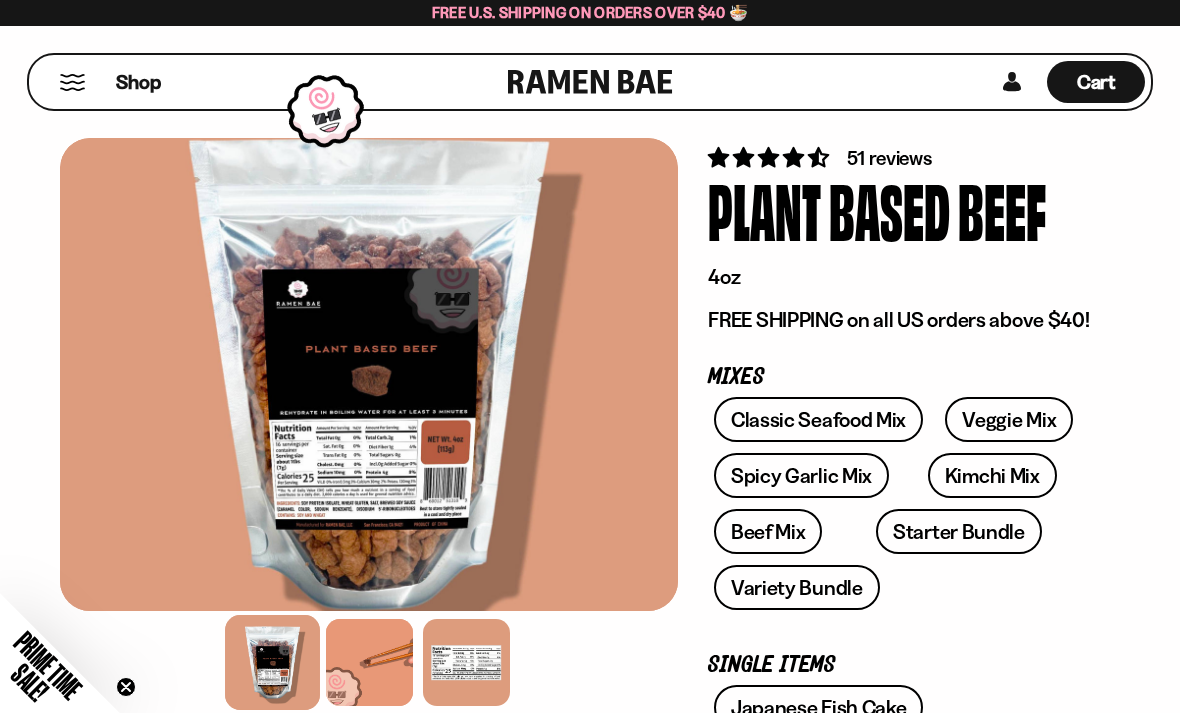 click on "Veggie Mix" at bounding box center [1009, 419] 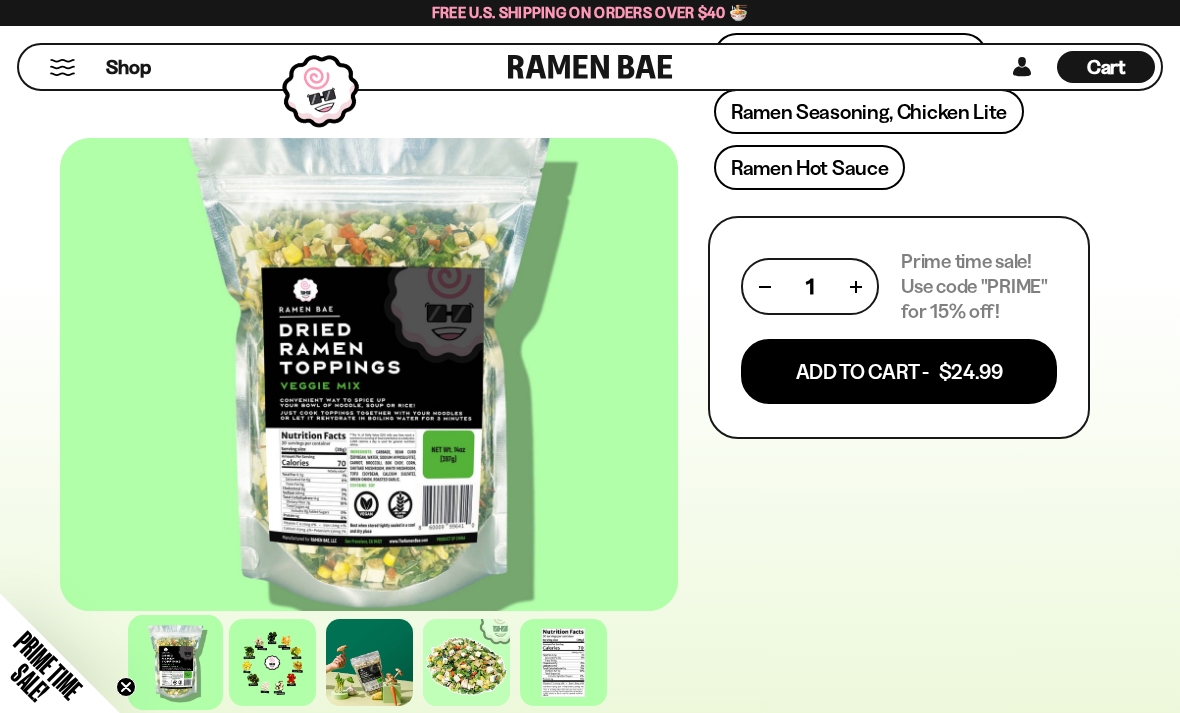 scroll, scrollTop: 1080, scrollLeft: 0, axis: vertical 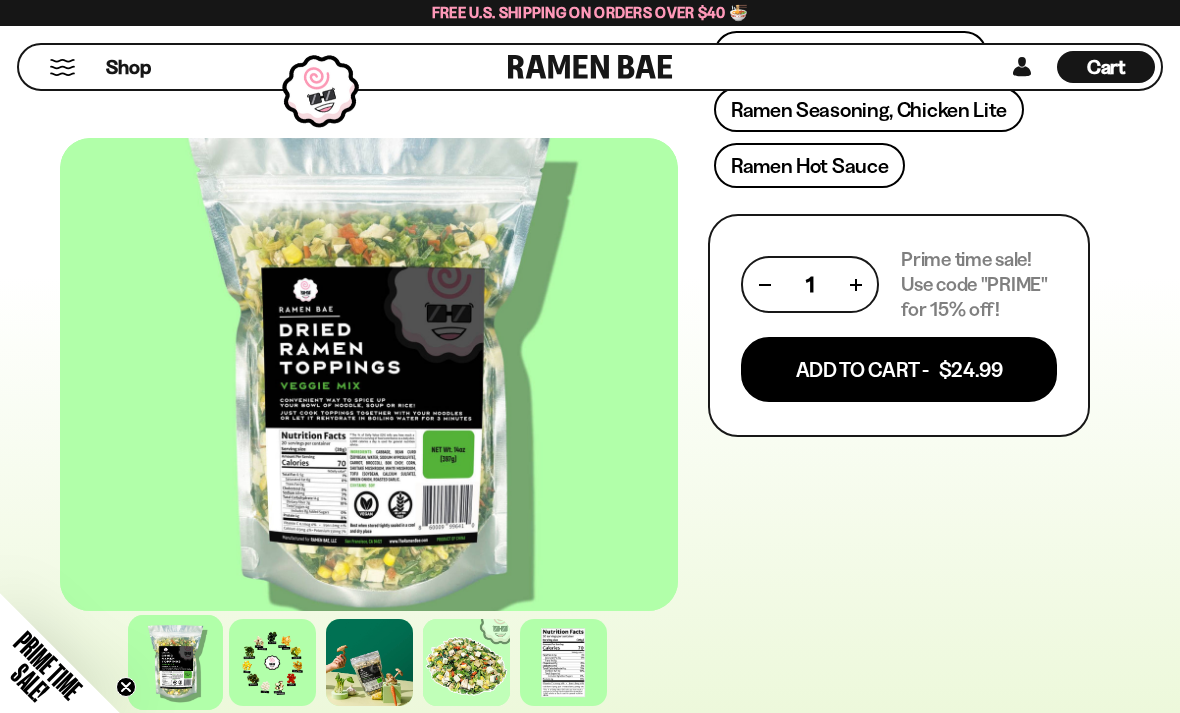click on "Add To Cart -
$24.99" at bounding box center [899, 369] 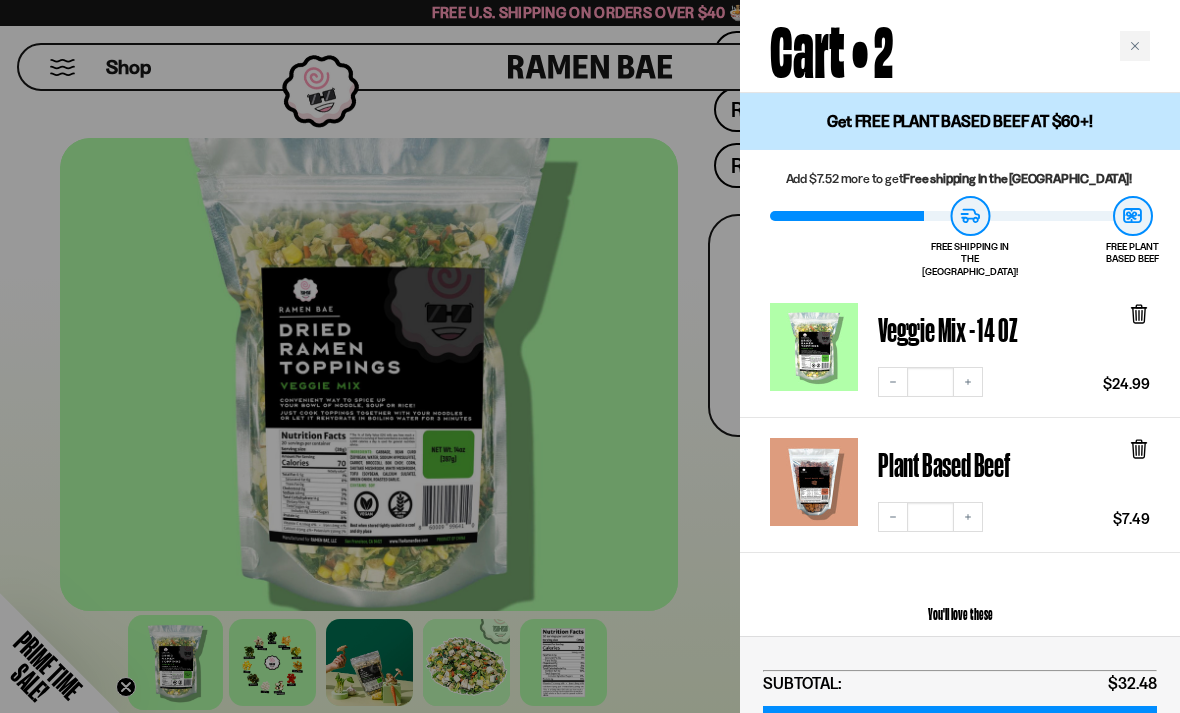 click at bounding box center [1135, 46] 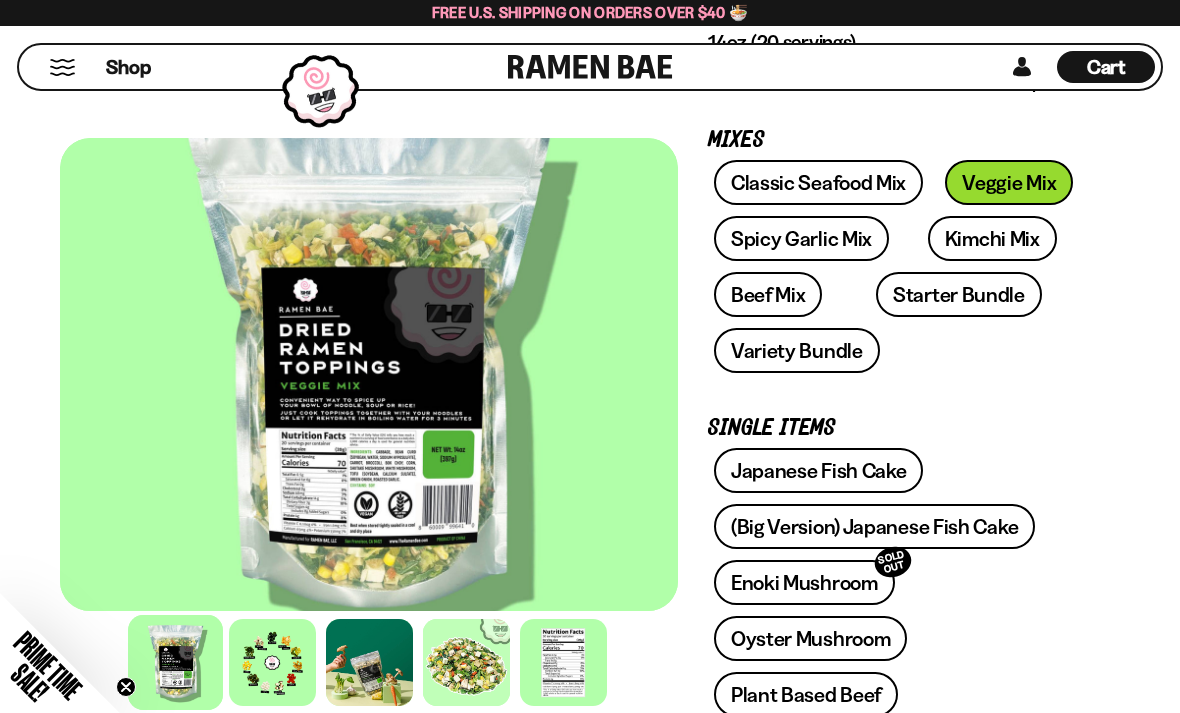 scroll, scrollTop: 95, scrollLeft: 0, axis: vertical 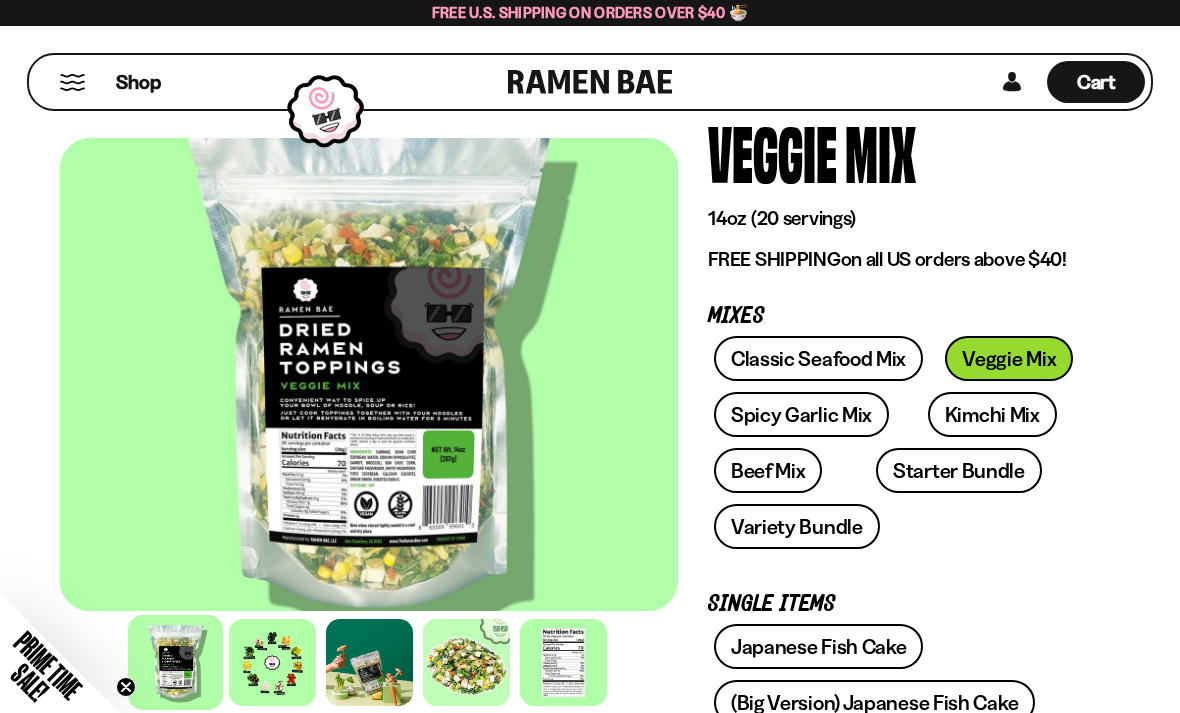 click on "Kimchi Mix" at bounding box center [992, 414] 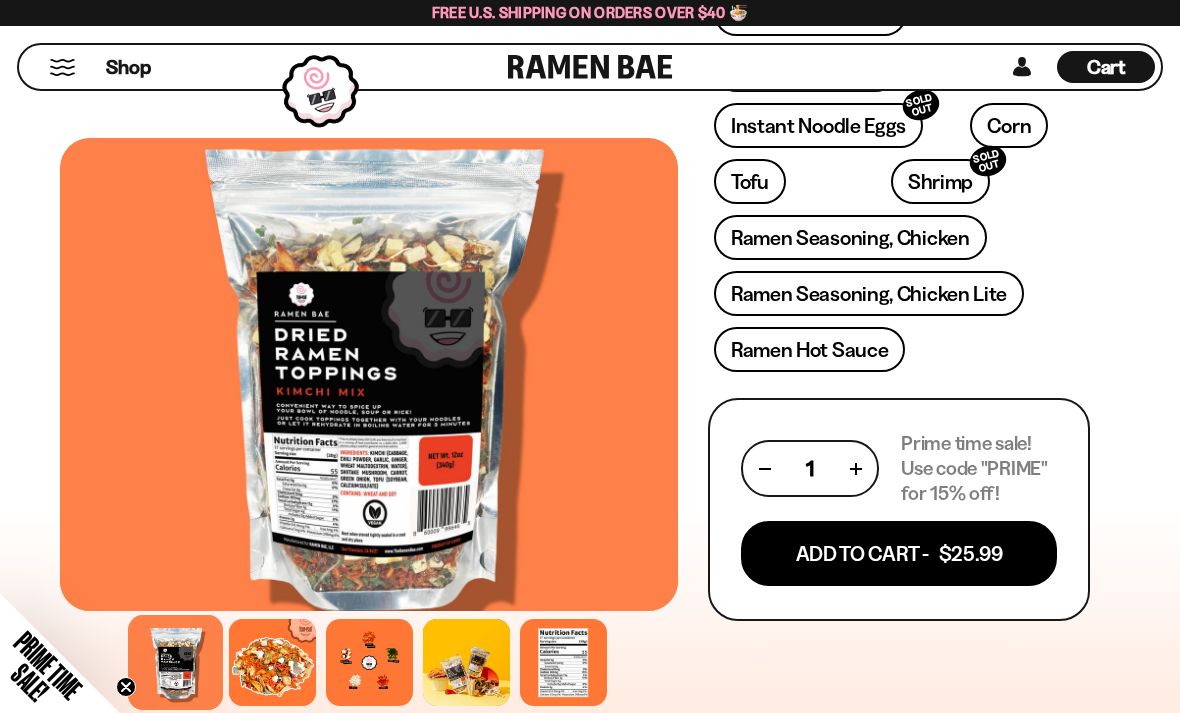 scroll, scrollTop: 898, scrollLeft: 0, axis: vertical 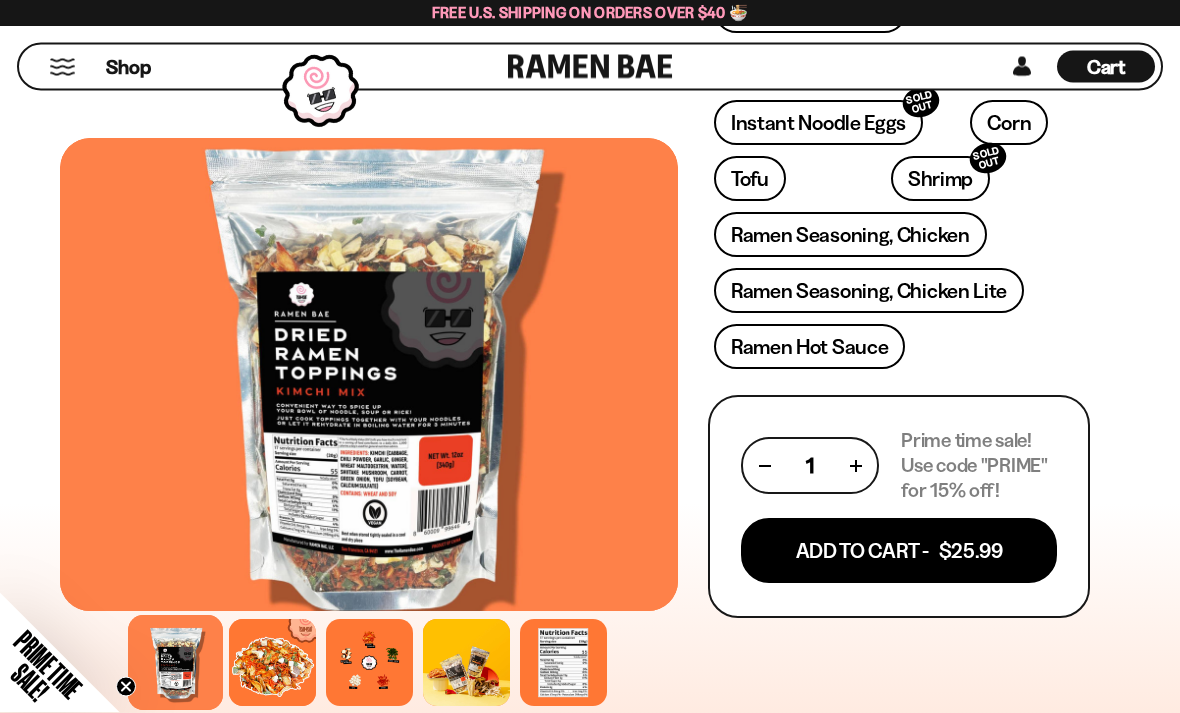 click on "Add To Cart -
$25.99" at bounding box center (899, 551) 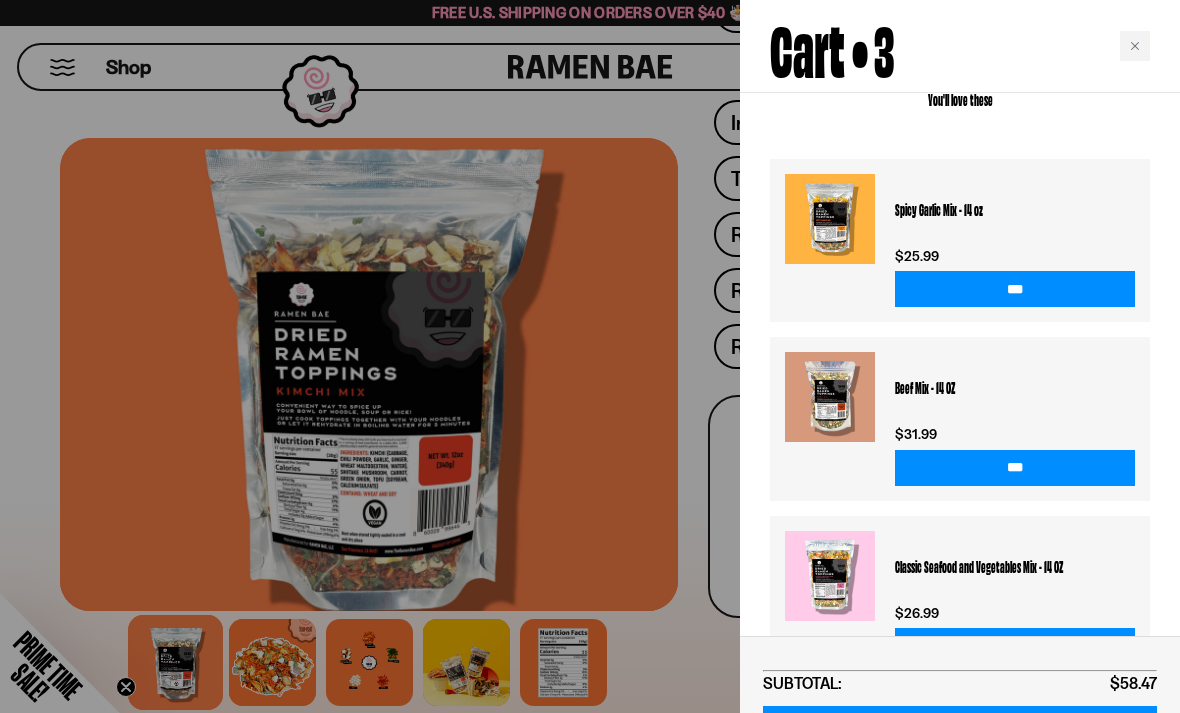 scroll, scrollTop: 649, scrollLeft: 0, axis: vertical 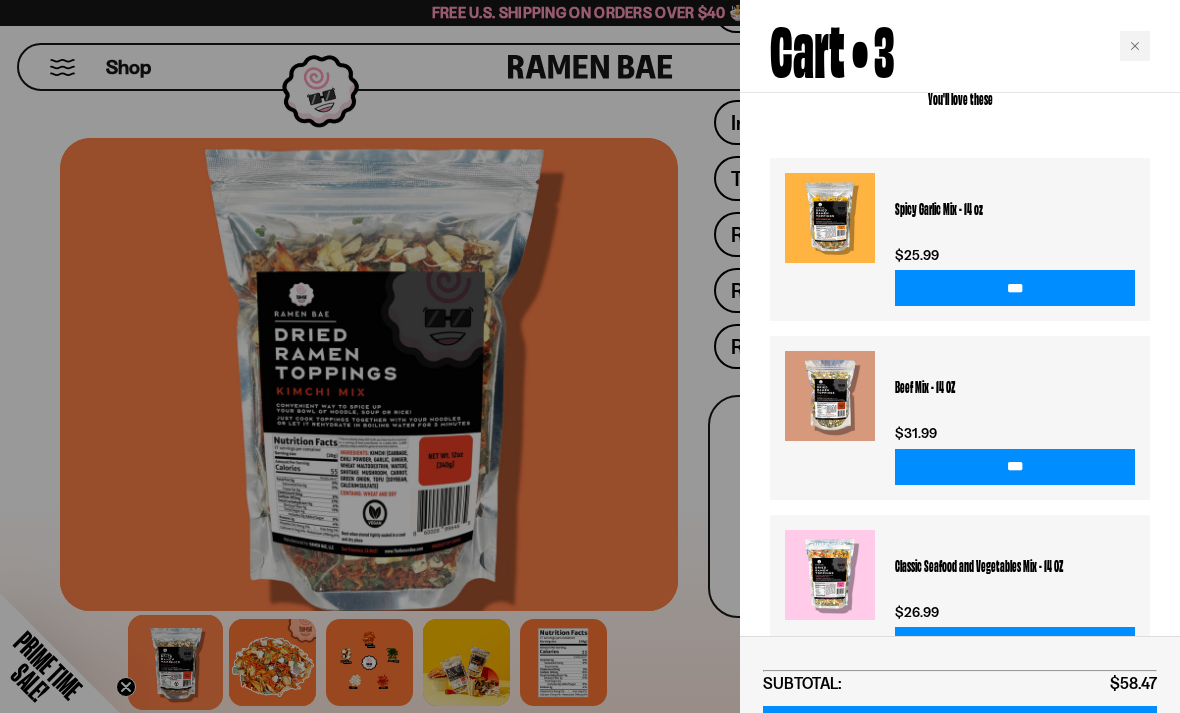 click at bounding box center [1135, 46] 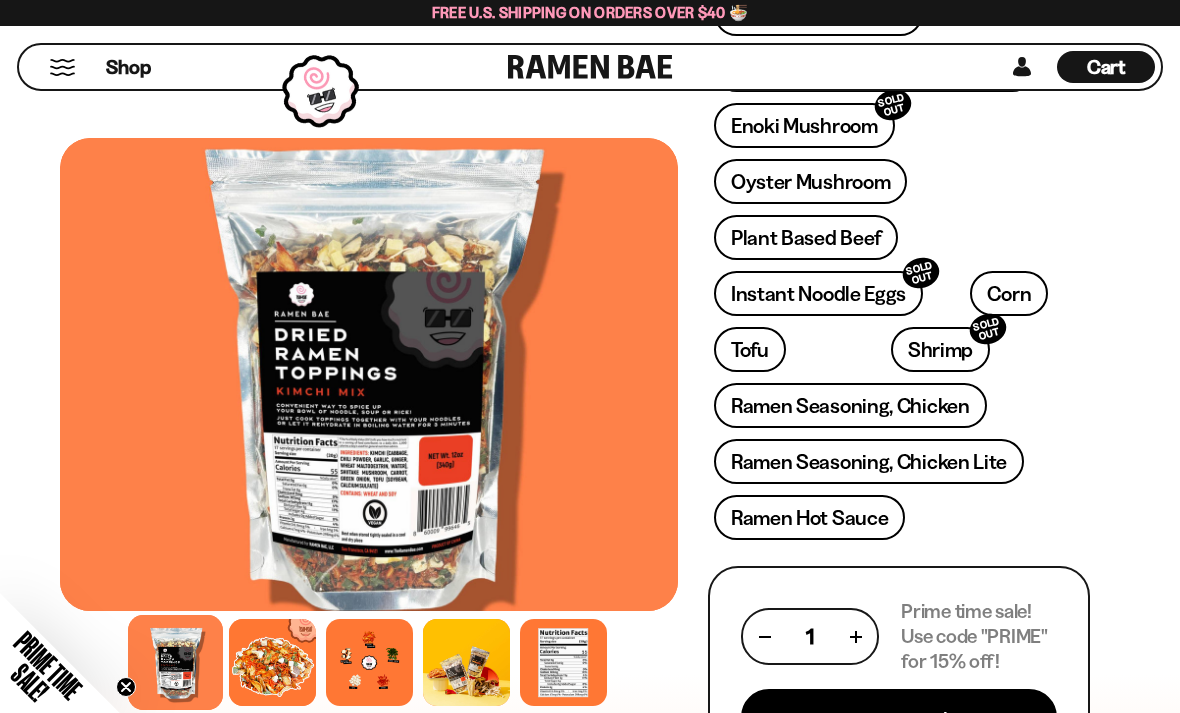 scroll, scrollTop: 721, scrollLeft: 0, axis: vertical 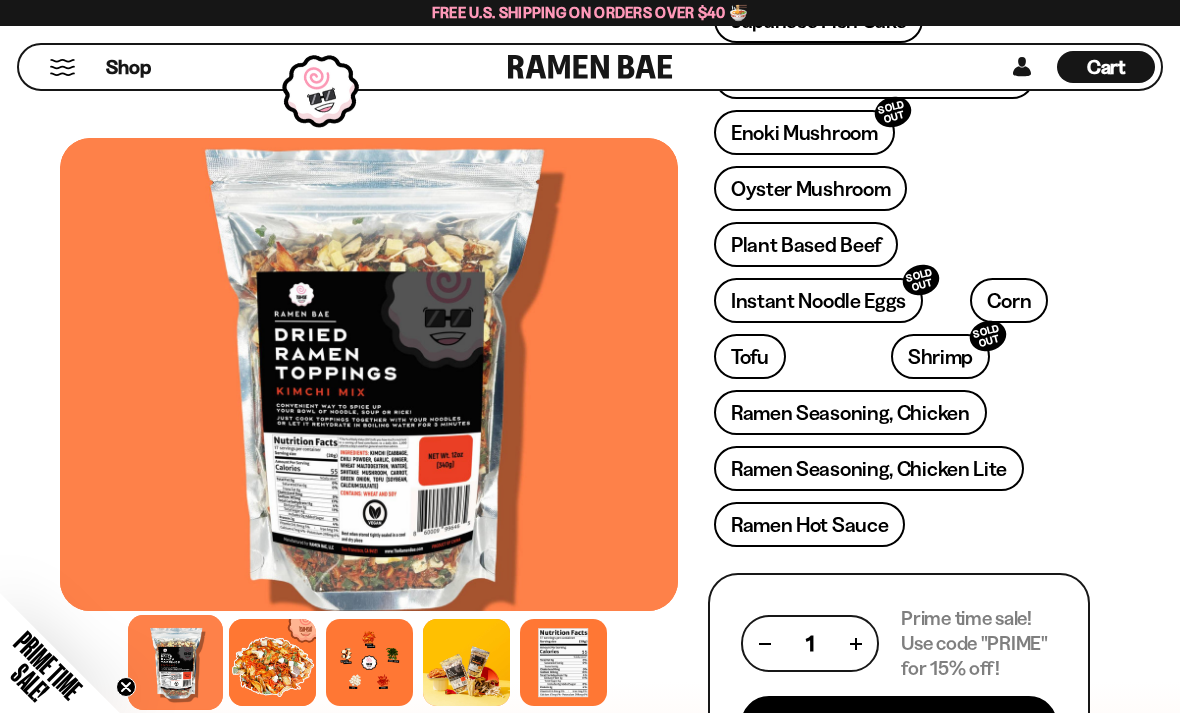 click on "Tofu" at bounding box center [750, 356] 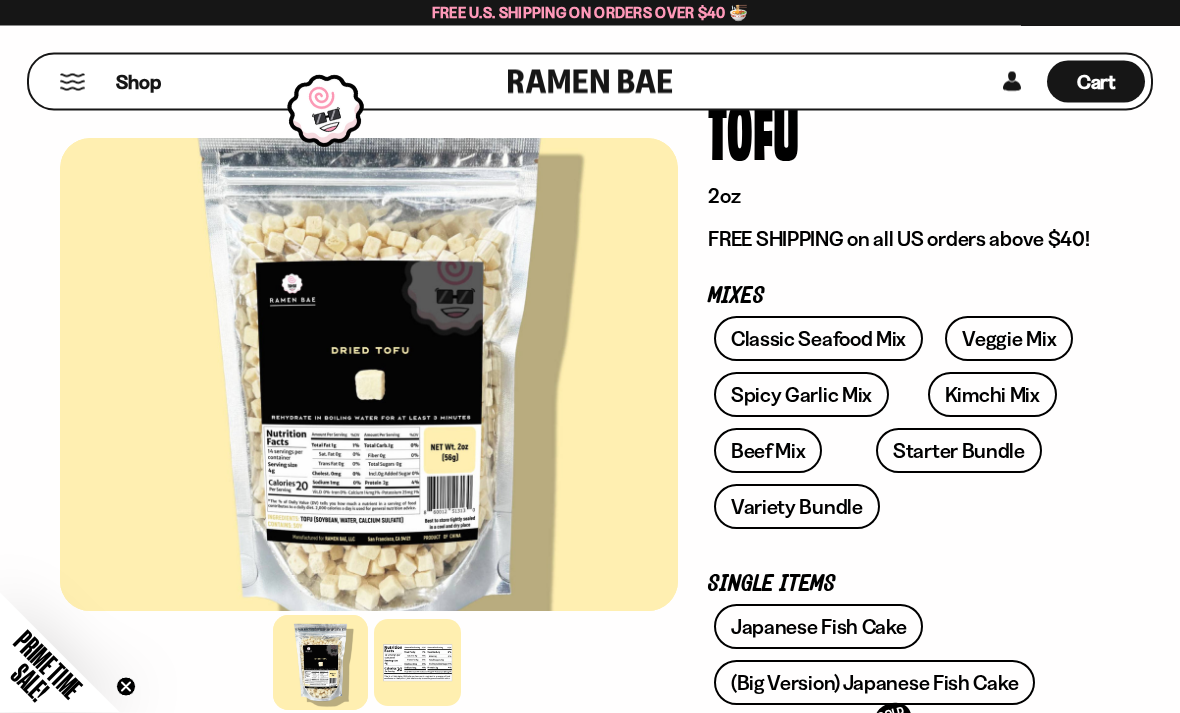 scroll, scrollTop: 116, scrollLeft: 0, axis: vertical 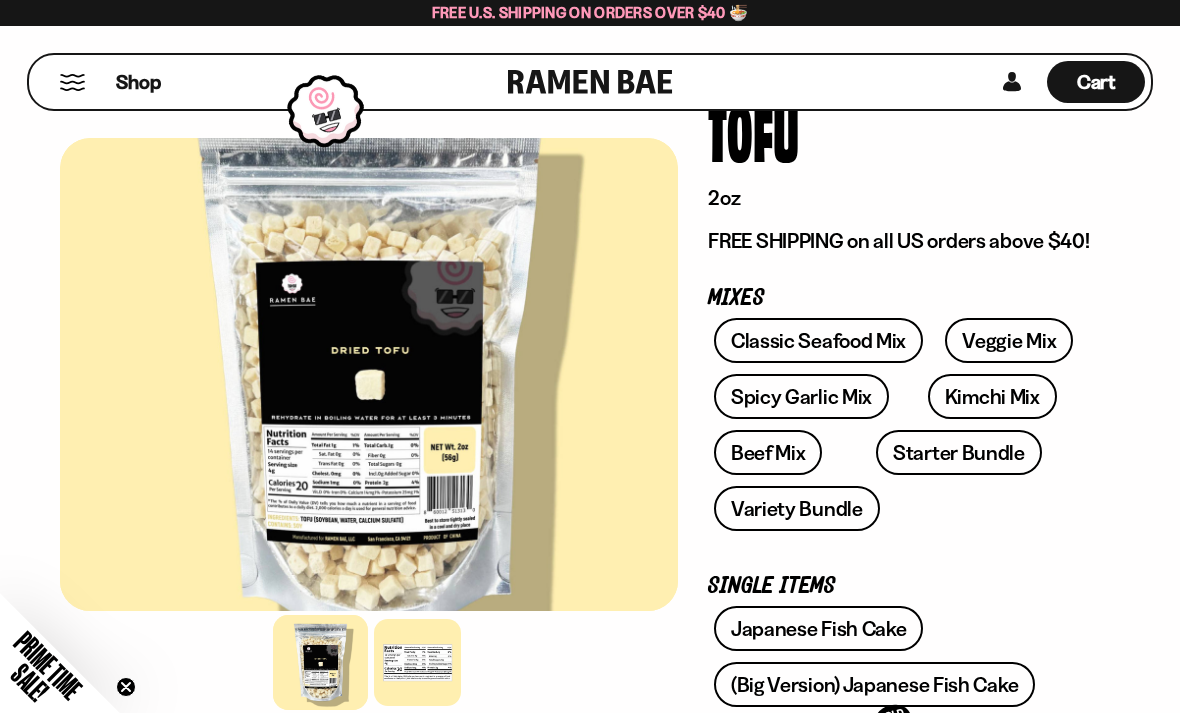 click on "Spicy Garlic Mix" at bounding box center [801, 396] 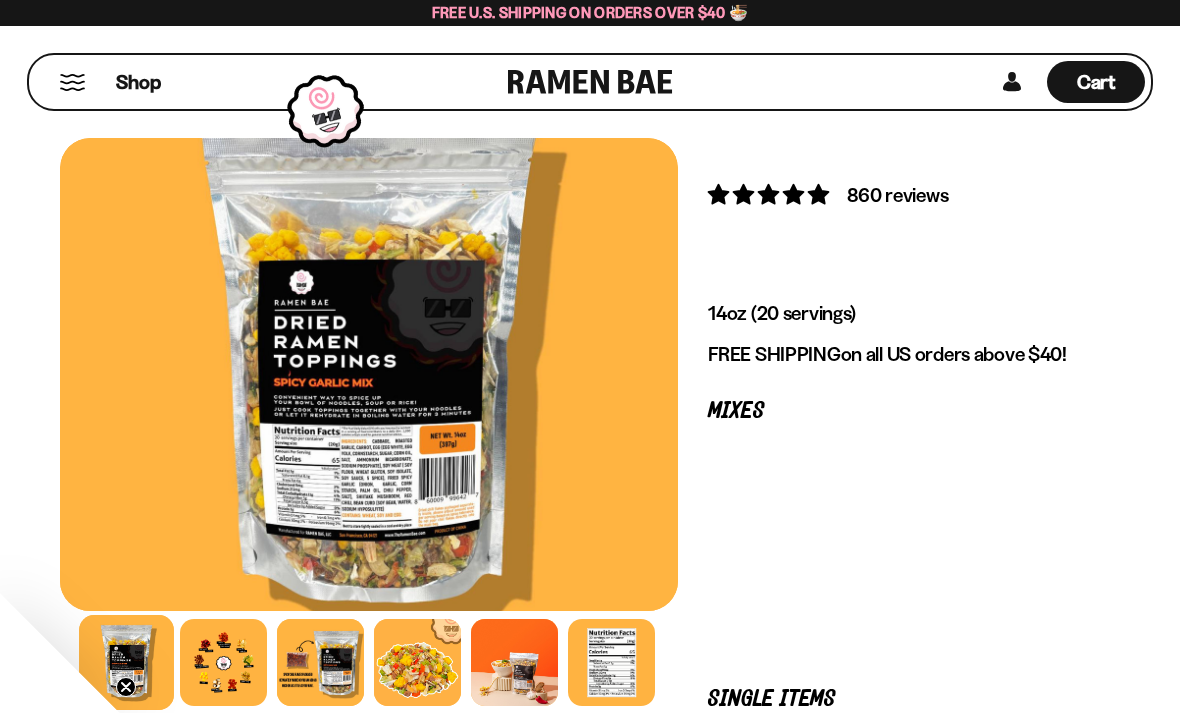 scroll, scrollTop: 0, scrollLeft: 0, axis: both 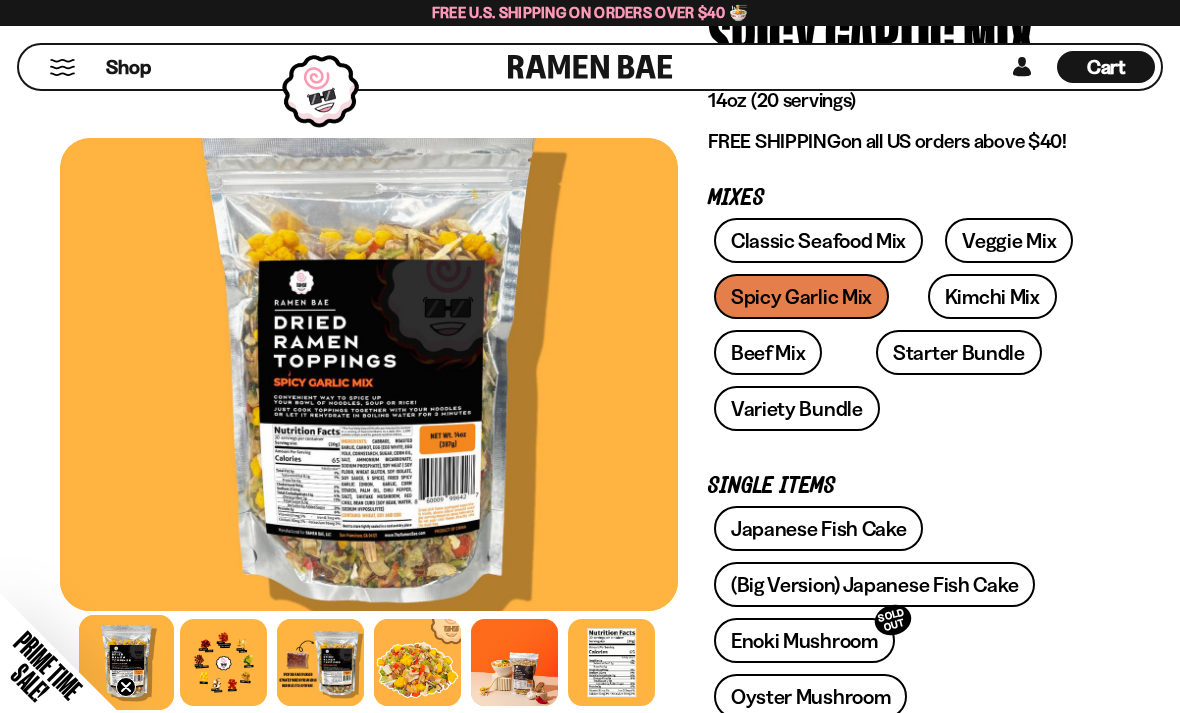 click at bounding box center [223, 662] 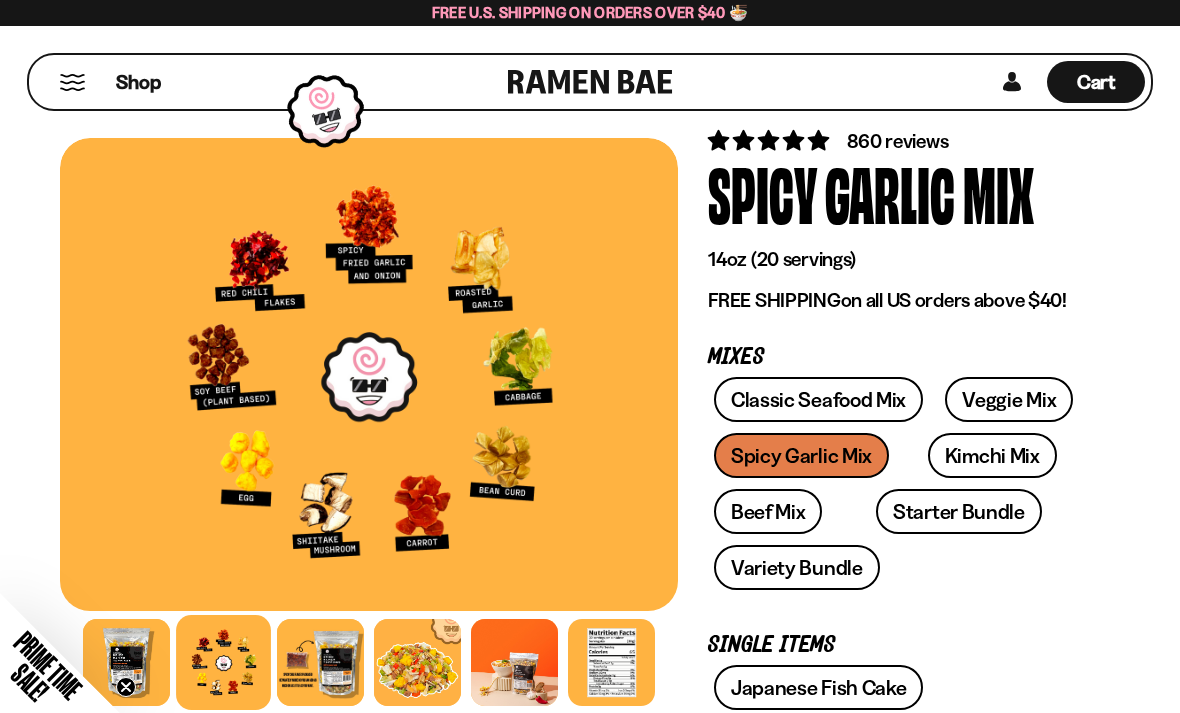 scroll, scrollTop: 0, scrollLeft: 0, axis: both 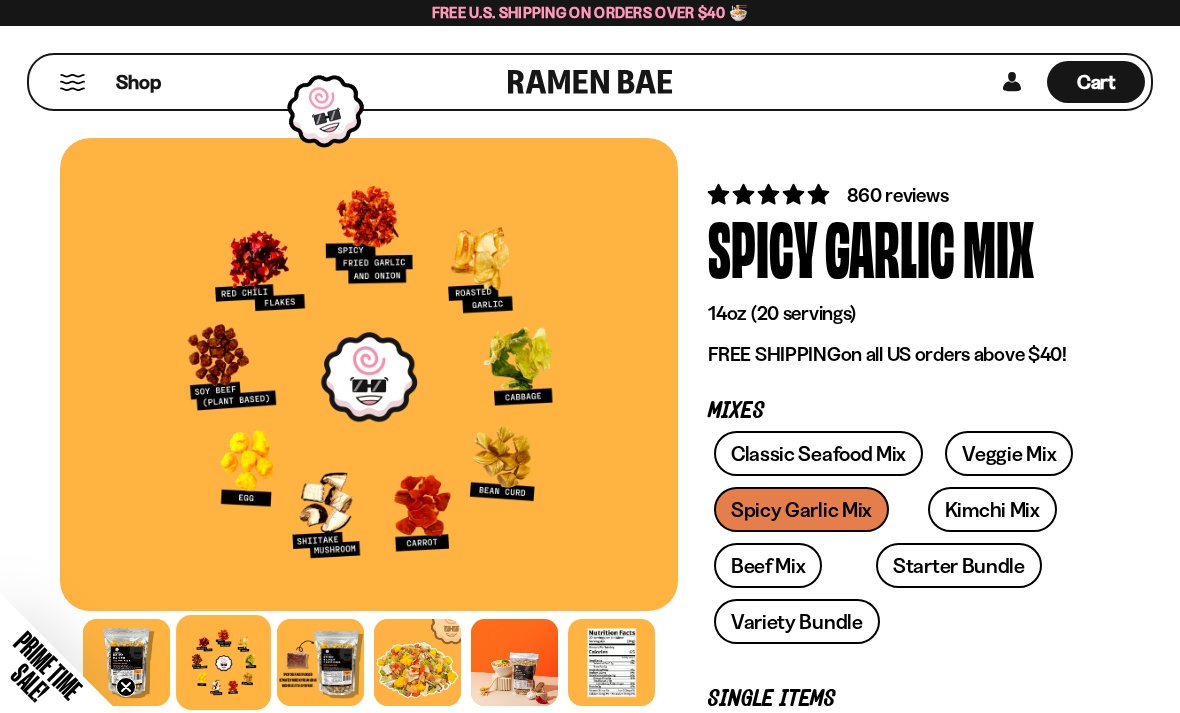 click on "Cart
D0381C2F-513E-4F90-8A41-6F0A75DCBAAA" at bounding box center (1096, 82) 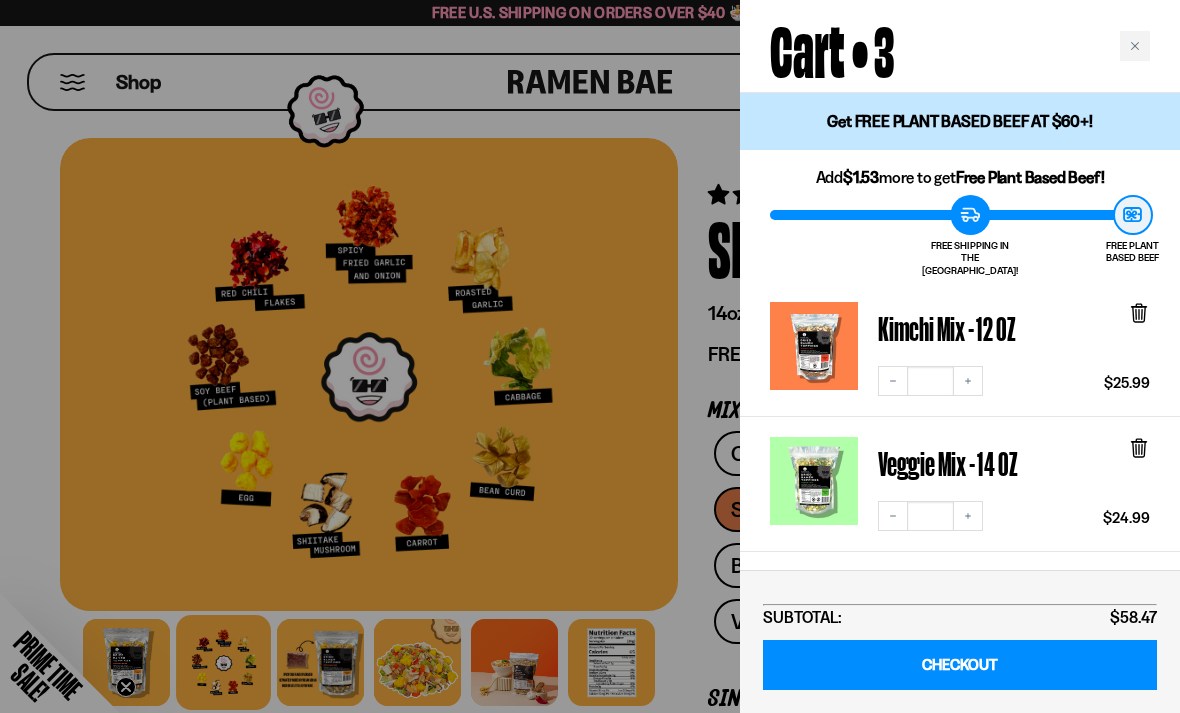 scroll, scrollTop: 0, scrollLeft: 0, axis: both 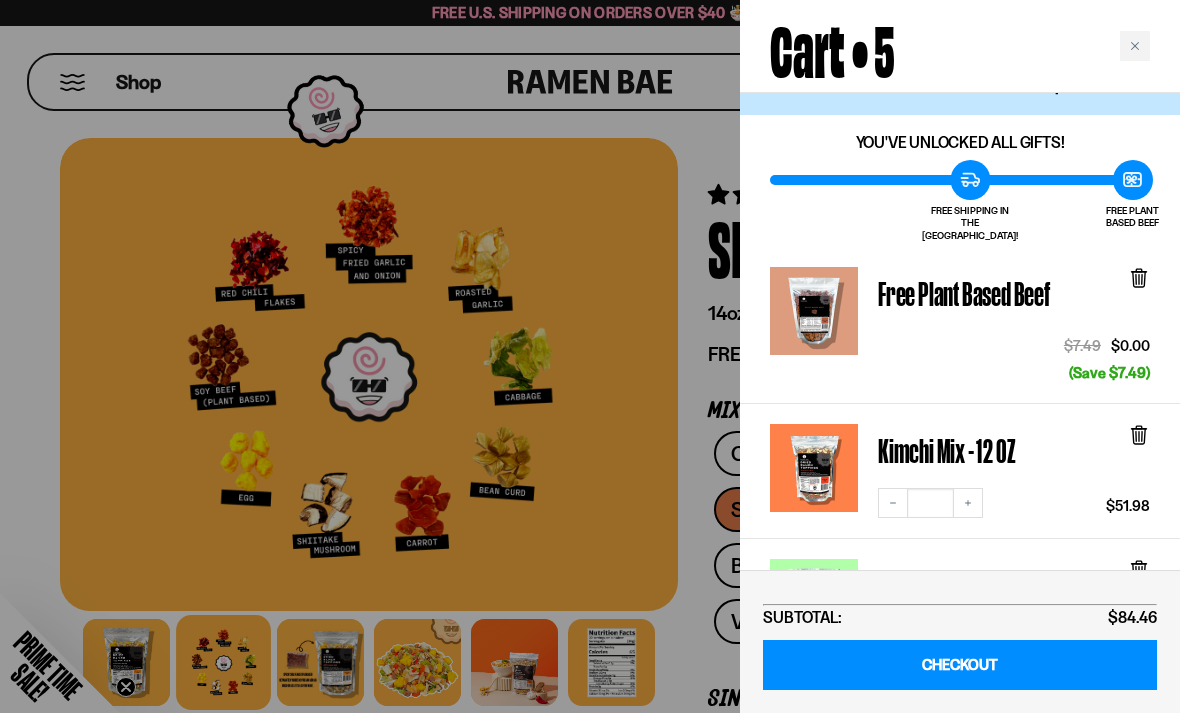 click 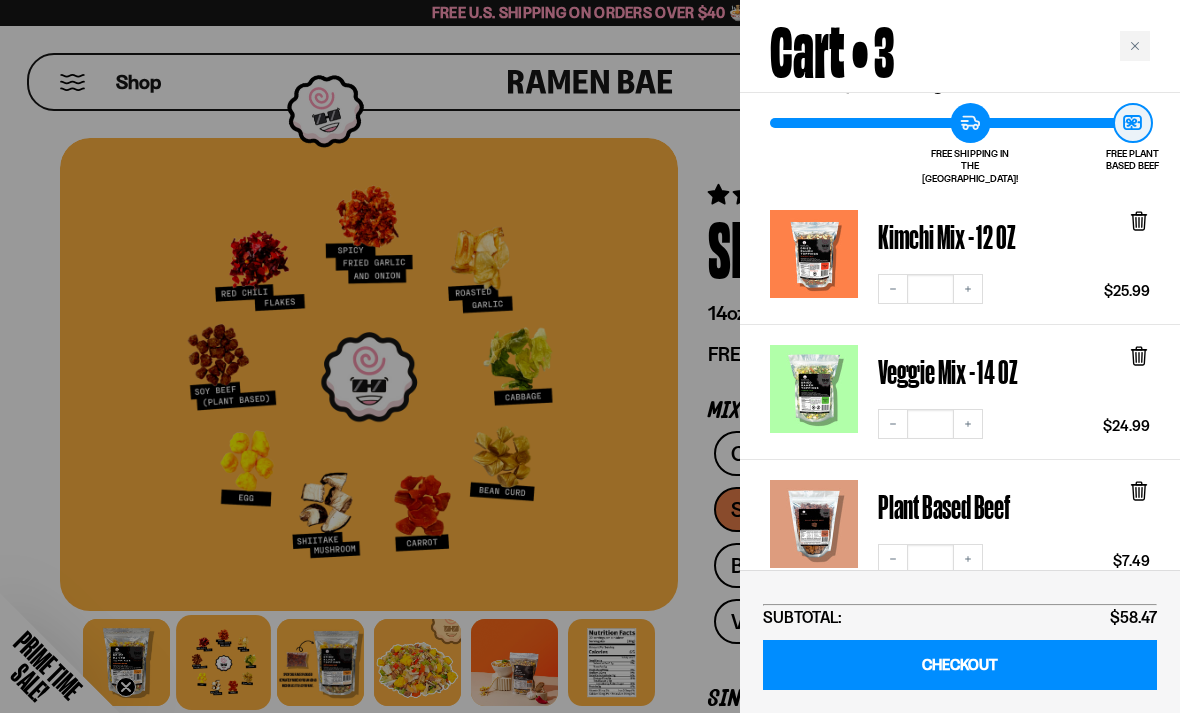 scroll, scrollTop: 174, scrollLeft: 0, axis: vertical 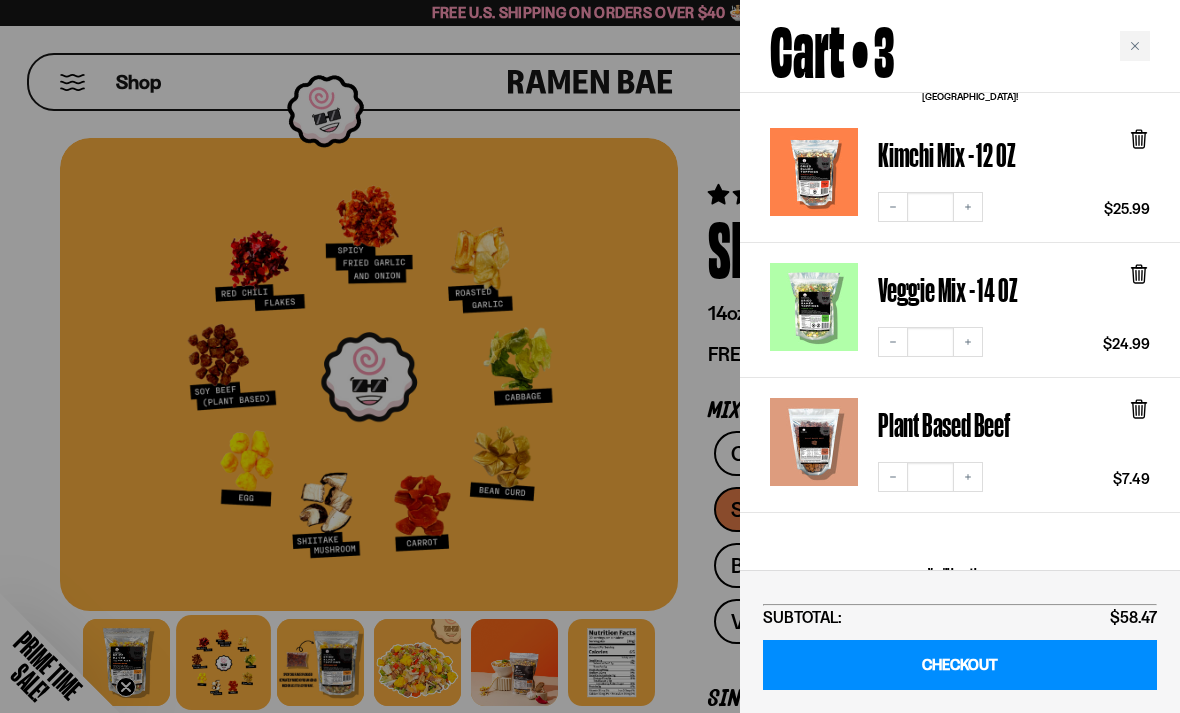 click on "Increase quantity" at bounding box center (968, 477) 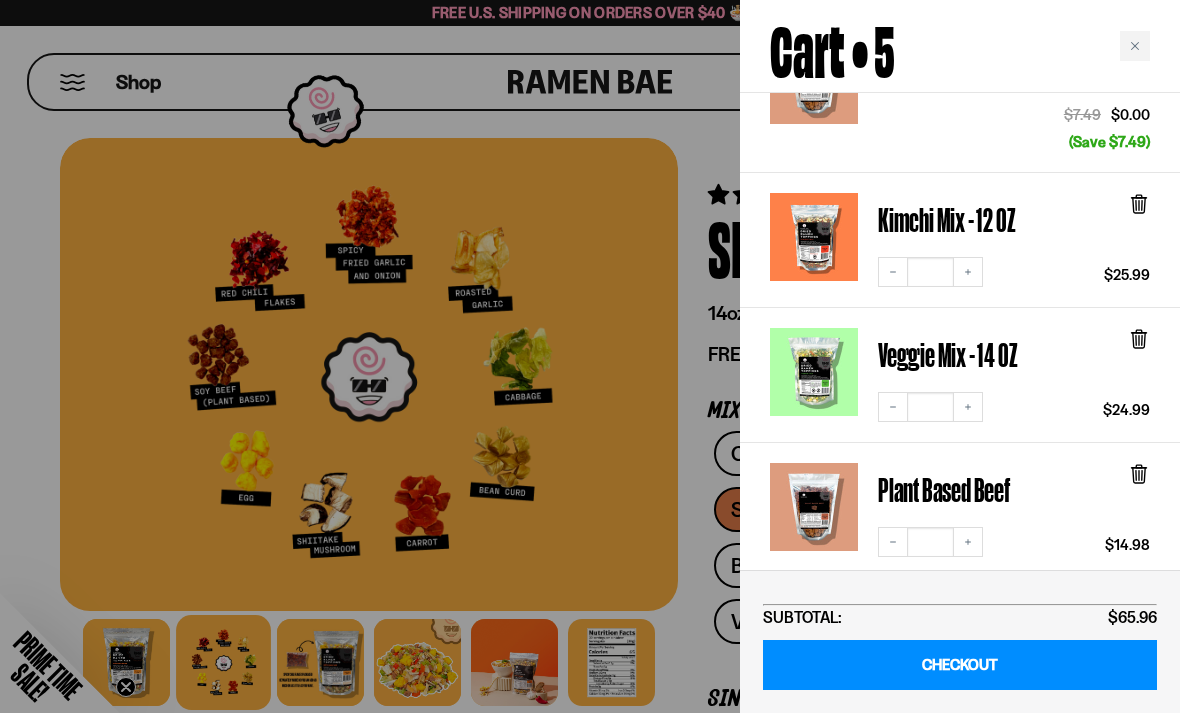 scroll, scrollTop: 272, scrollLeft: 0, axis: vertical 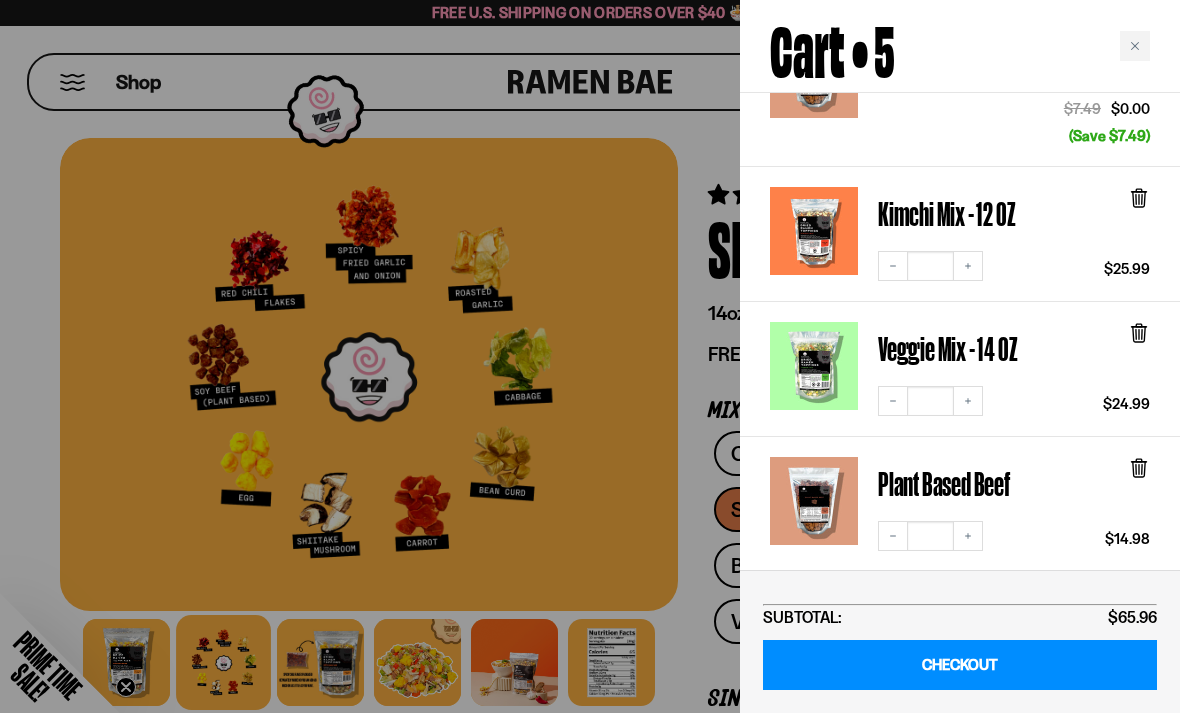 click 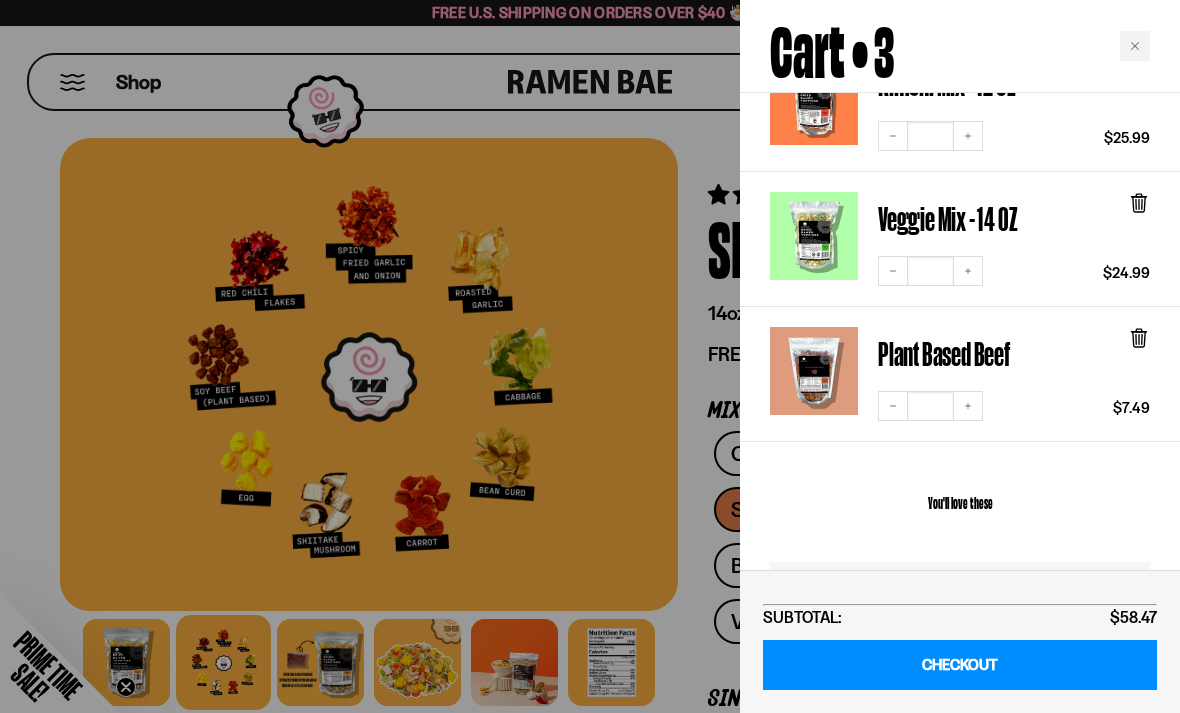 scroll, scrollTop: 246, scrollLeft: 0, axis: vertical 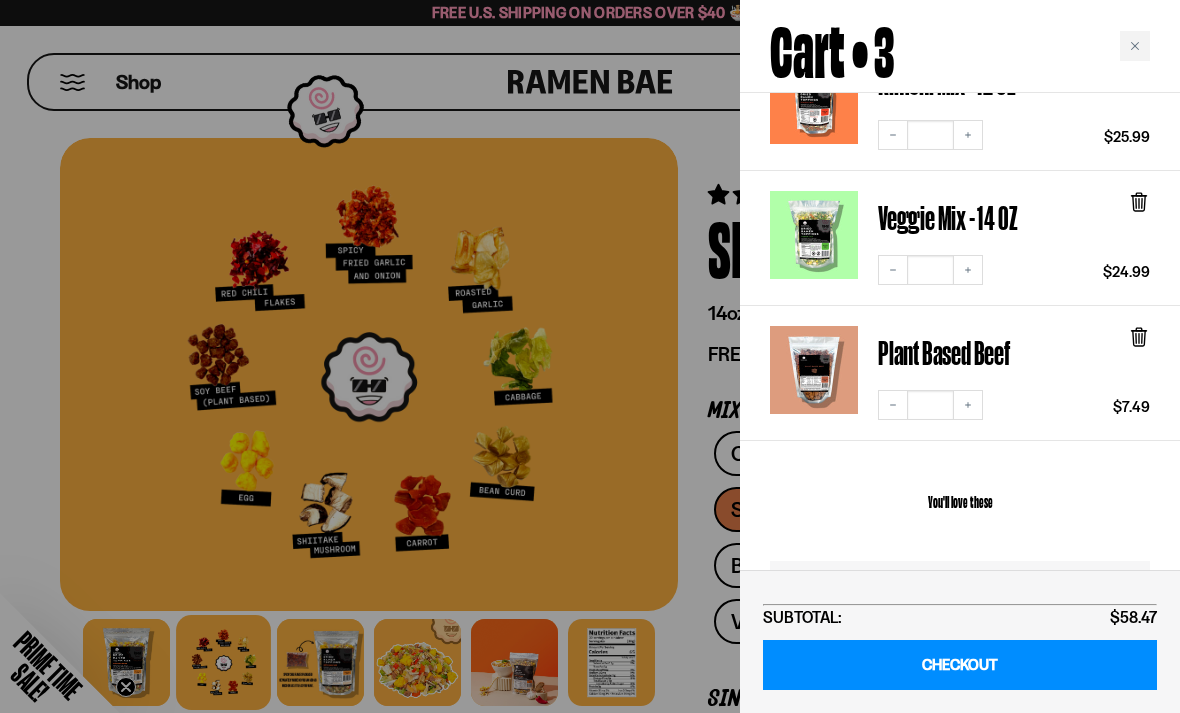 click on "Increase quantity" at bounding box center (968, 405) 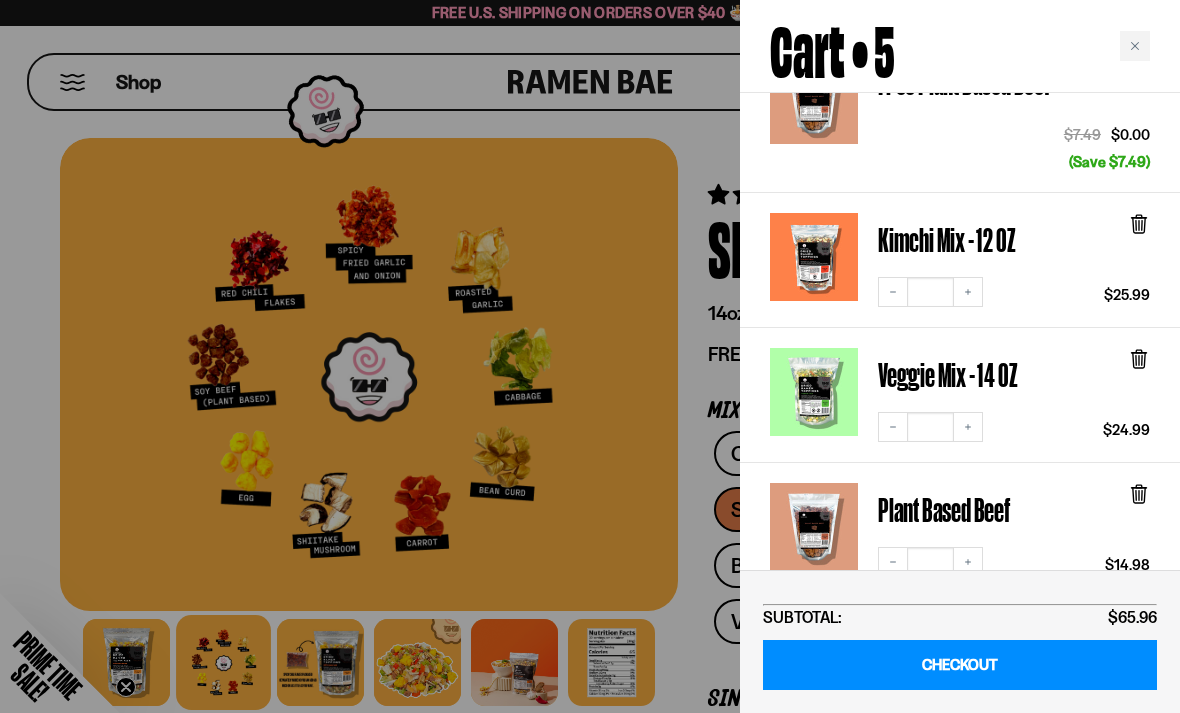 click on "CHECKOUT" at bounding box center [960, 665] 